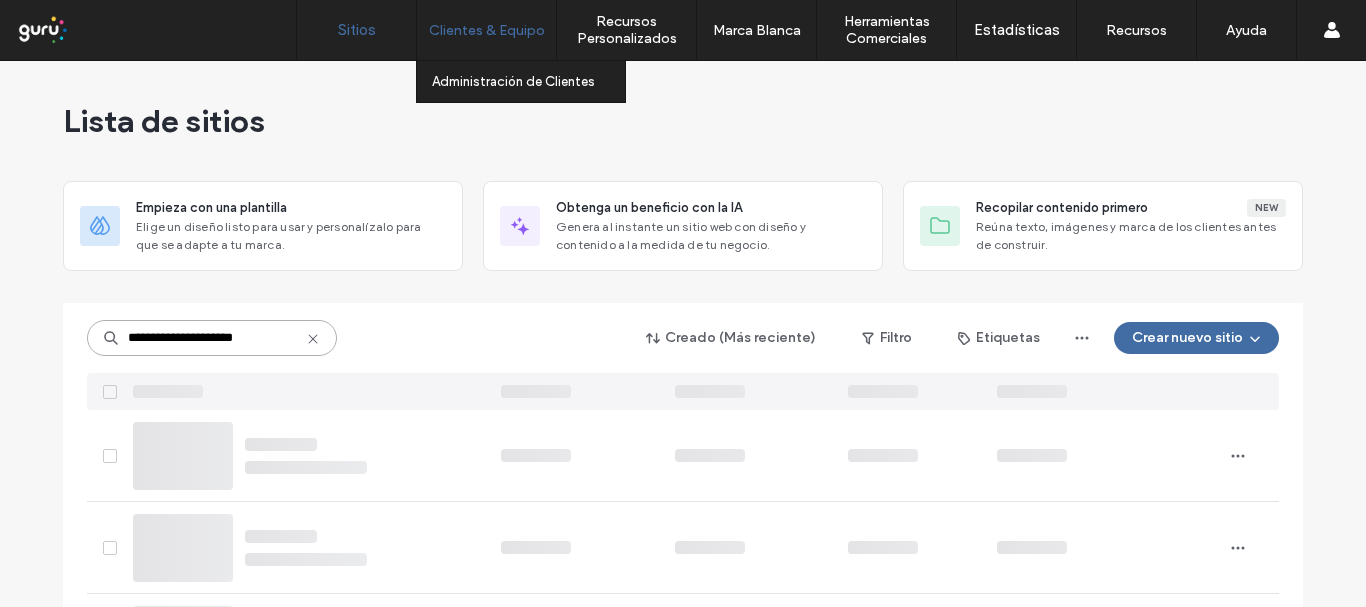 scroll, scrollTop: 0, scrollLeft: 0, axis: both 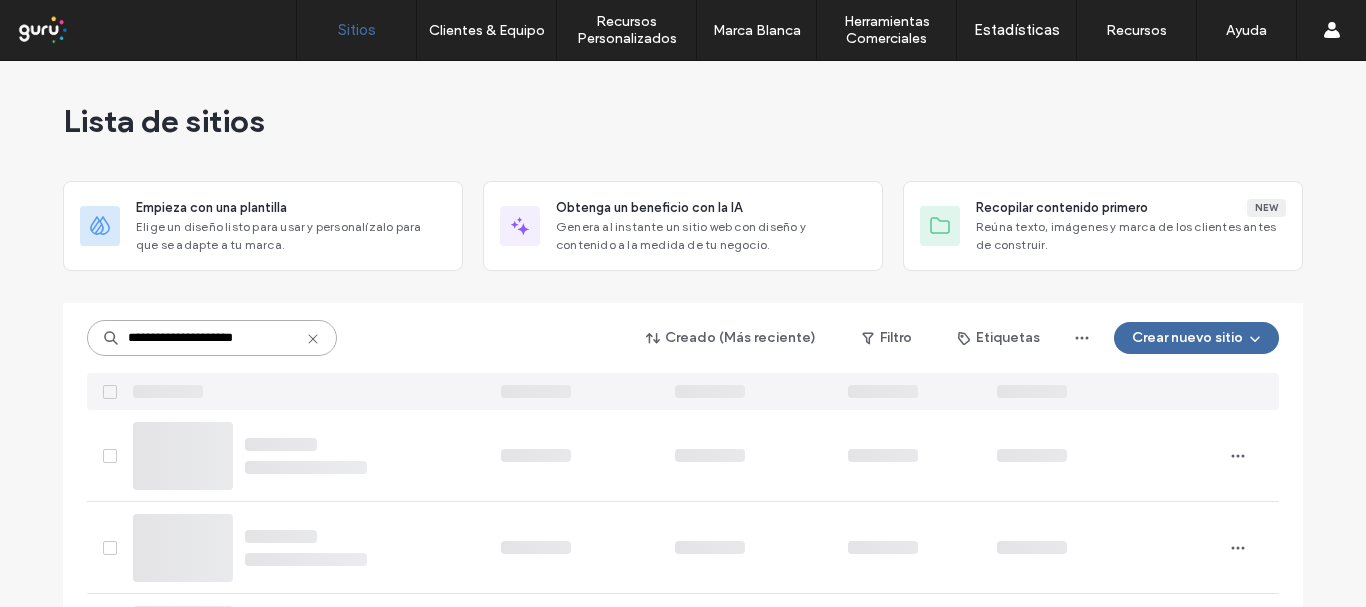 drag, startPoint x: 262, startPoint y: 337, endPoint x: 46, endPoint y: 337, distance: 216 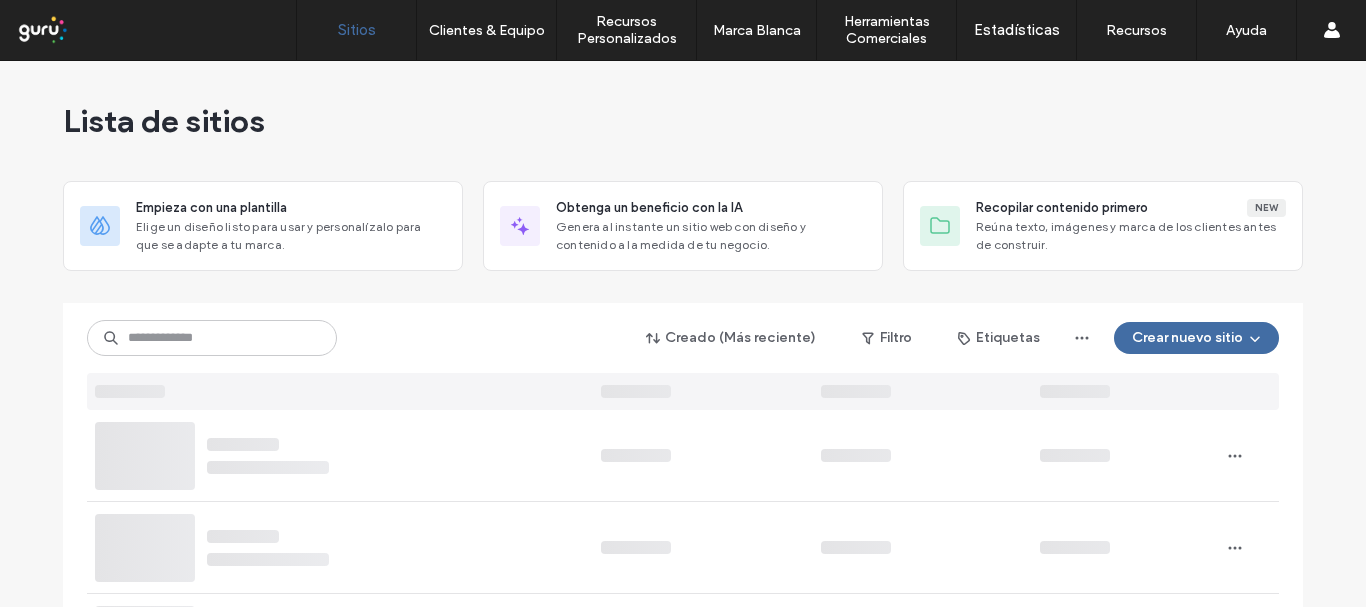 scroll, scrollTop: 0, scrollLeft: 0, axis: both 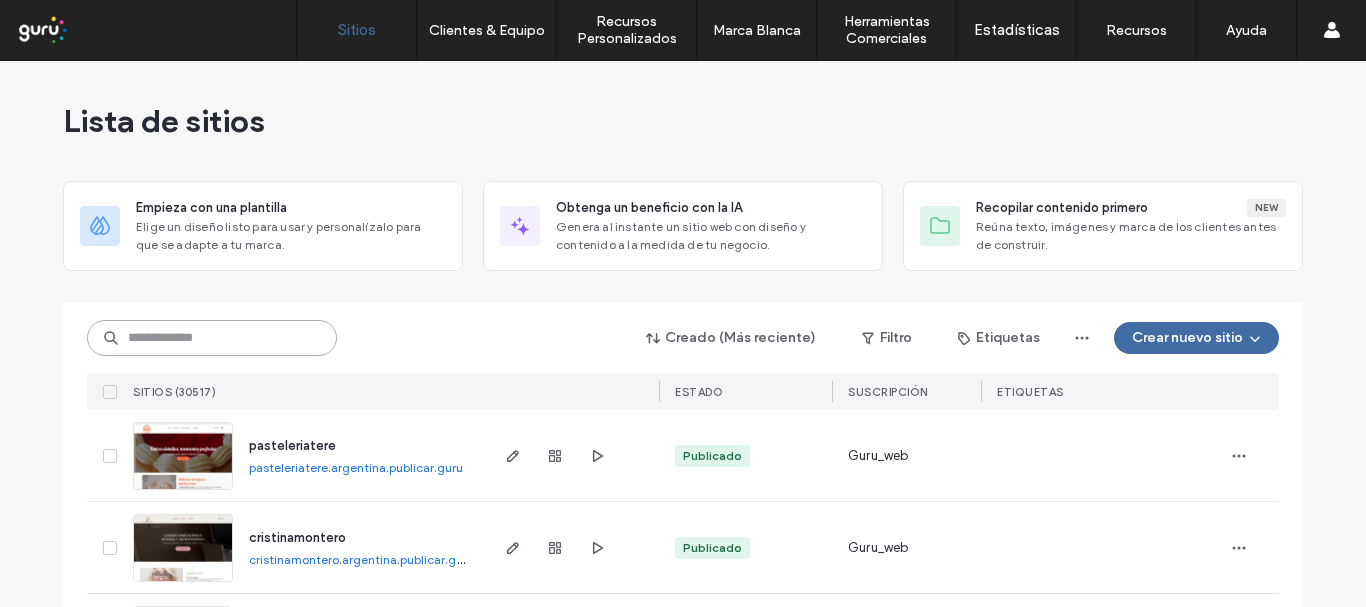 click at bounding box center [212, 338] 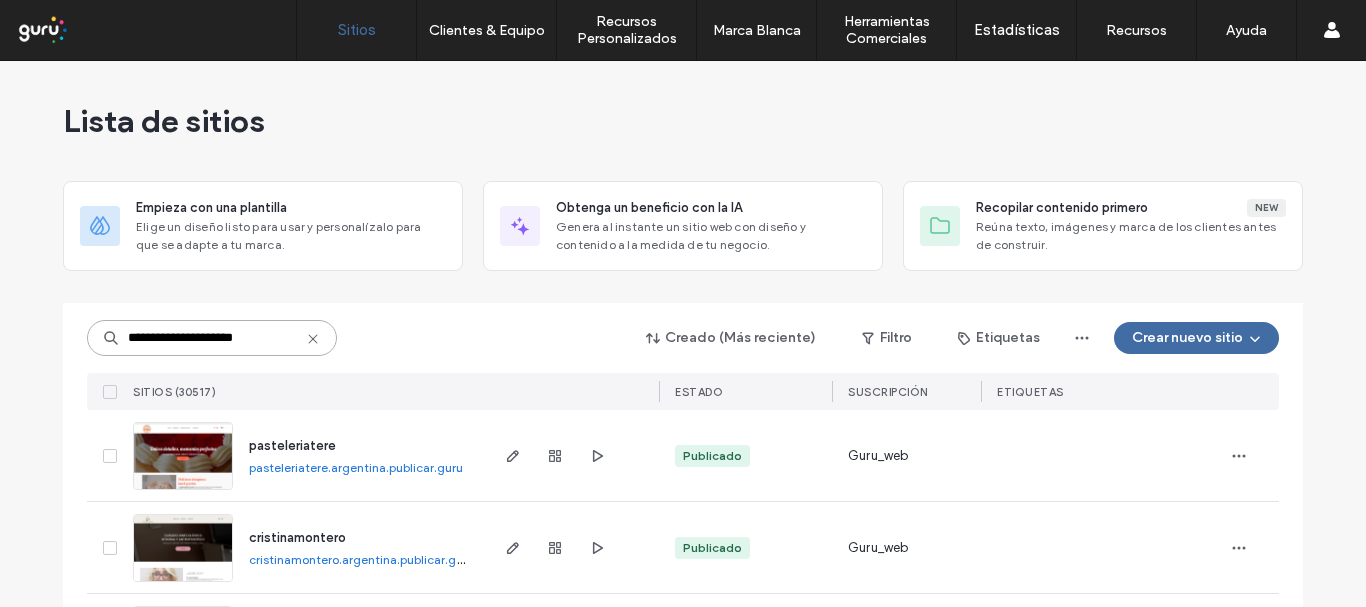type on "**********" 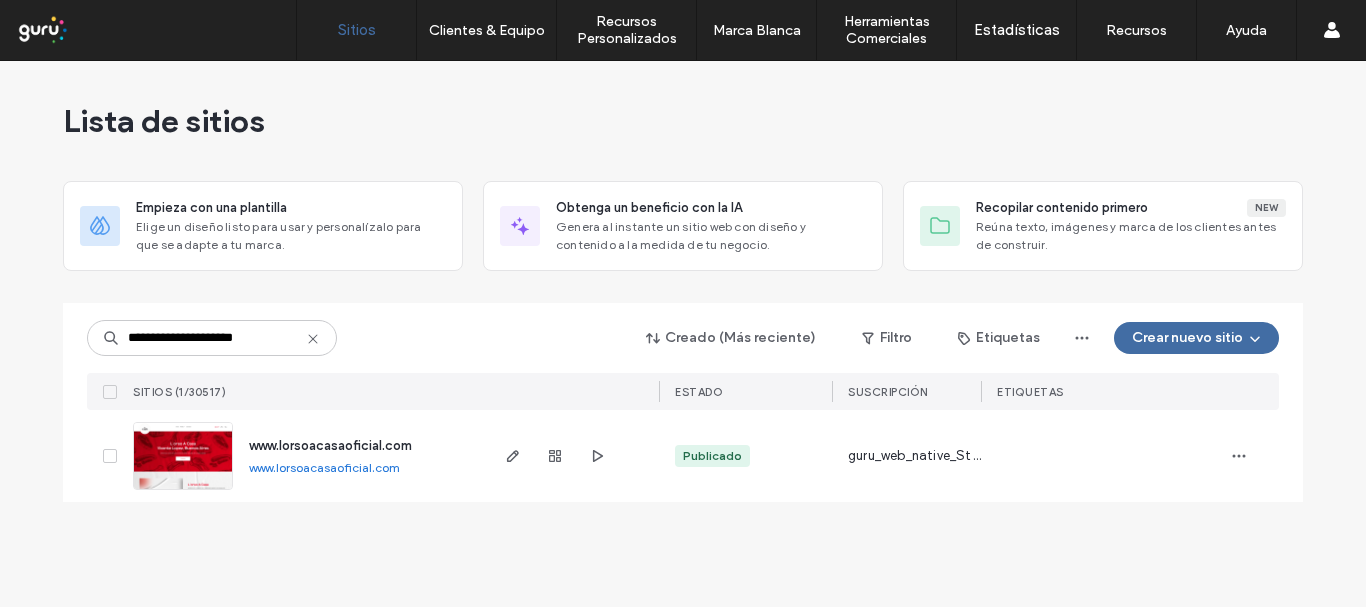 click at bounding box center (183, 491) 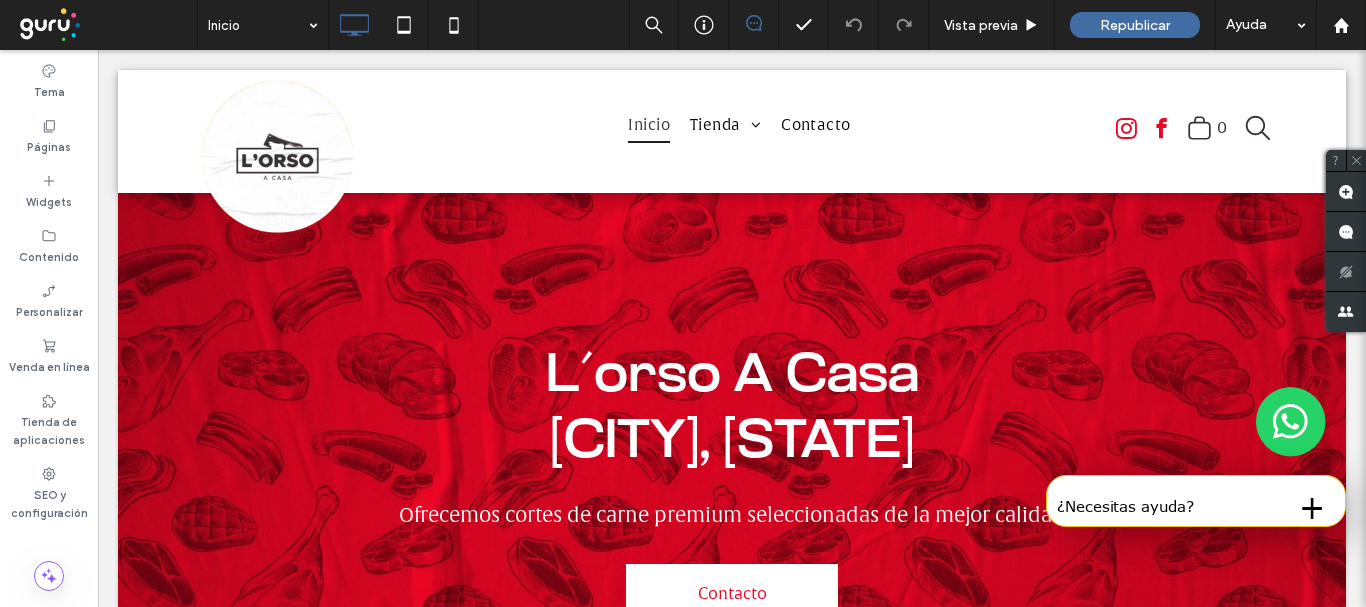 scroll, scrollTop: 0, scrollLeft: 0, axis: both 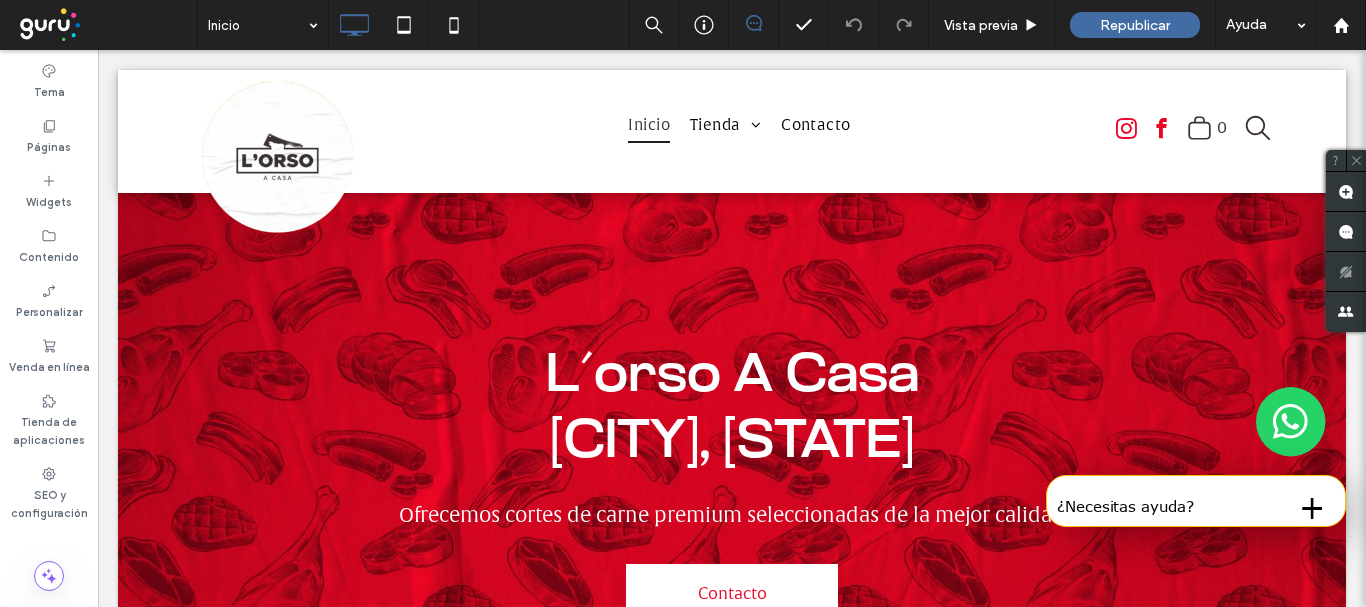 click on "L´orso A Casa
﻿ [CITY], [STATE]
Ofrecemos cortes de carne premium seleccionadas de la mejor calidad
Contacto
Click To Paste
Fila + Añadir sección
Click To Paste" at bounding box center [732, 2676] 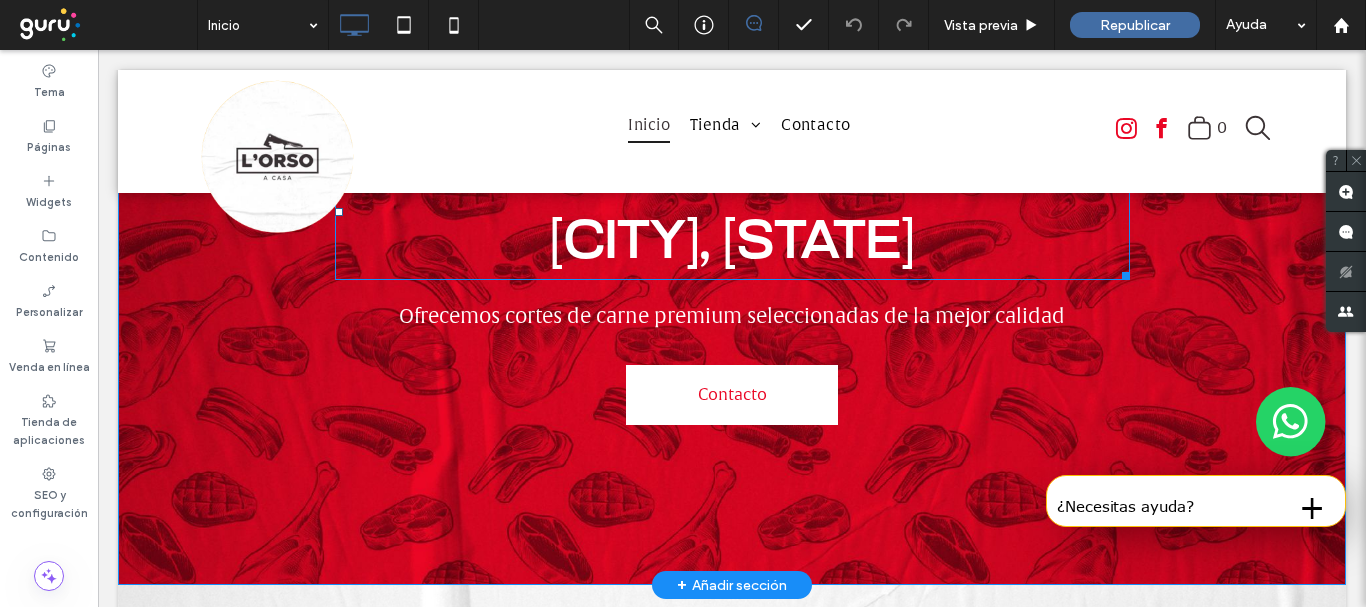 scroll, scrollTop: 100, scrollLeft: 0, axis: vertical 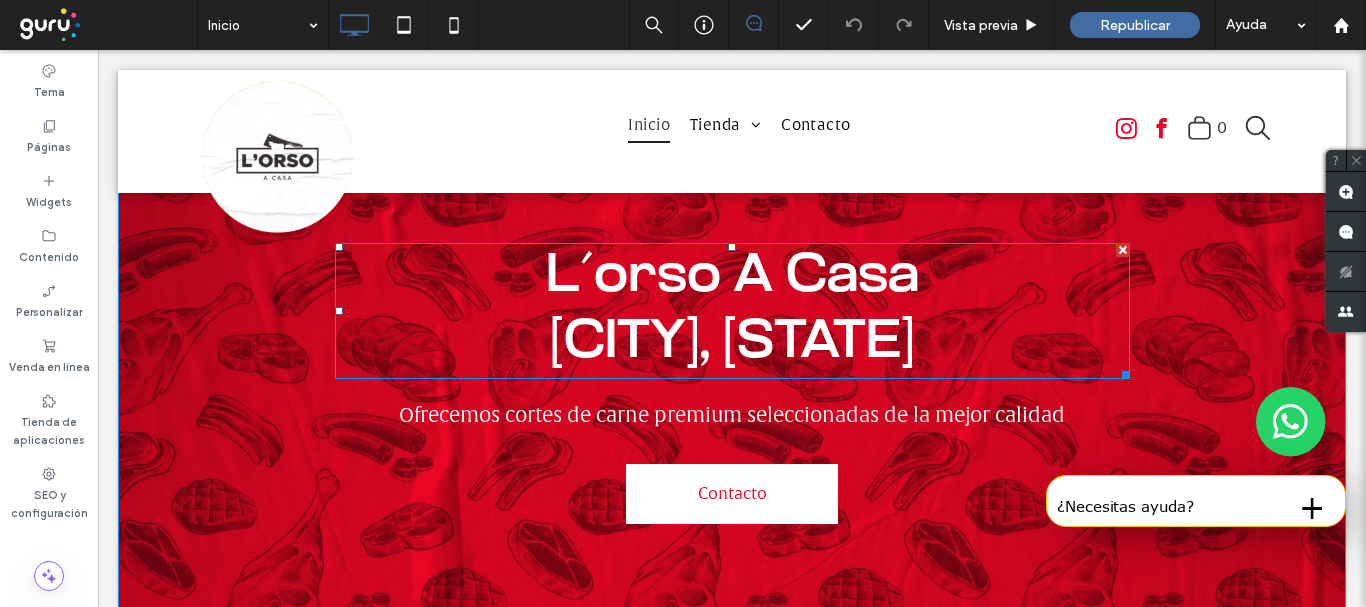 click on "L´orso A Casa" at bounding box center (732, 277) 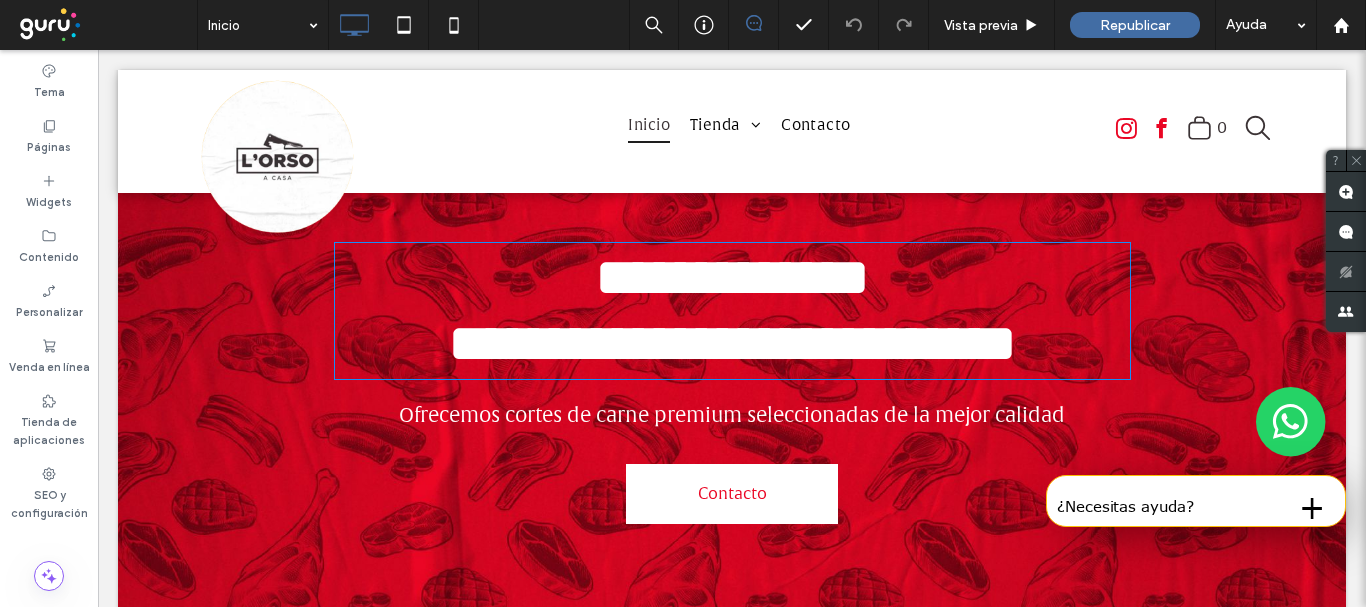type on "**********" 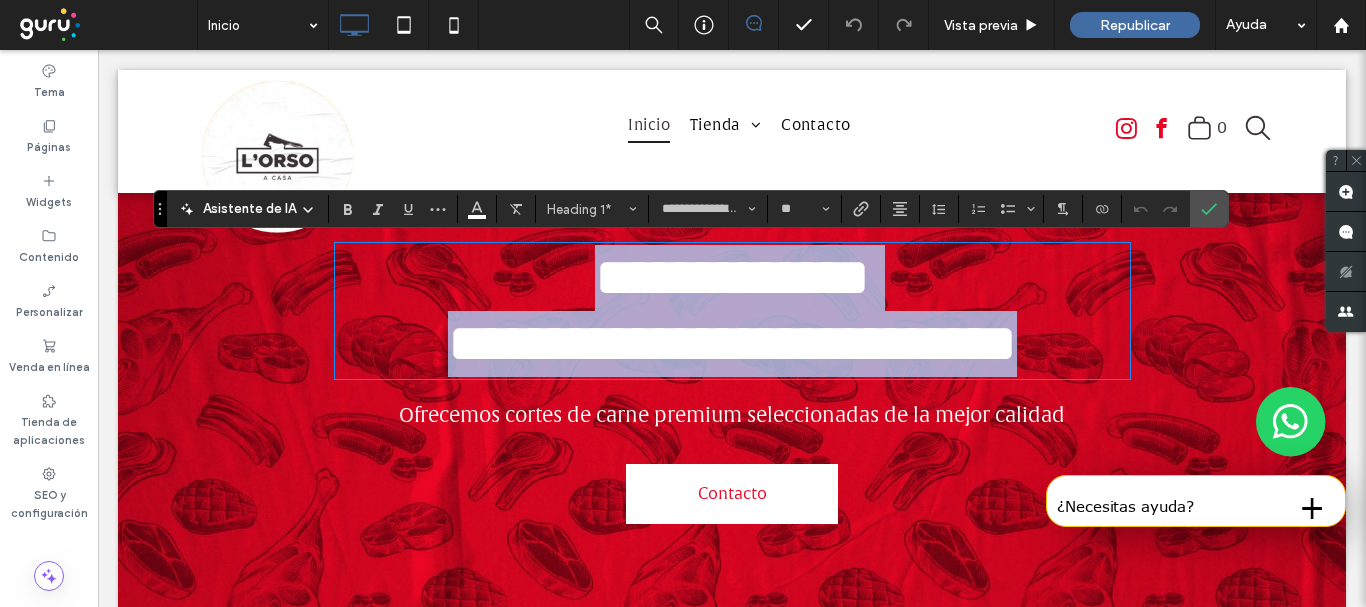 click on "**********" at bounding box center [732, 278] 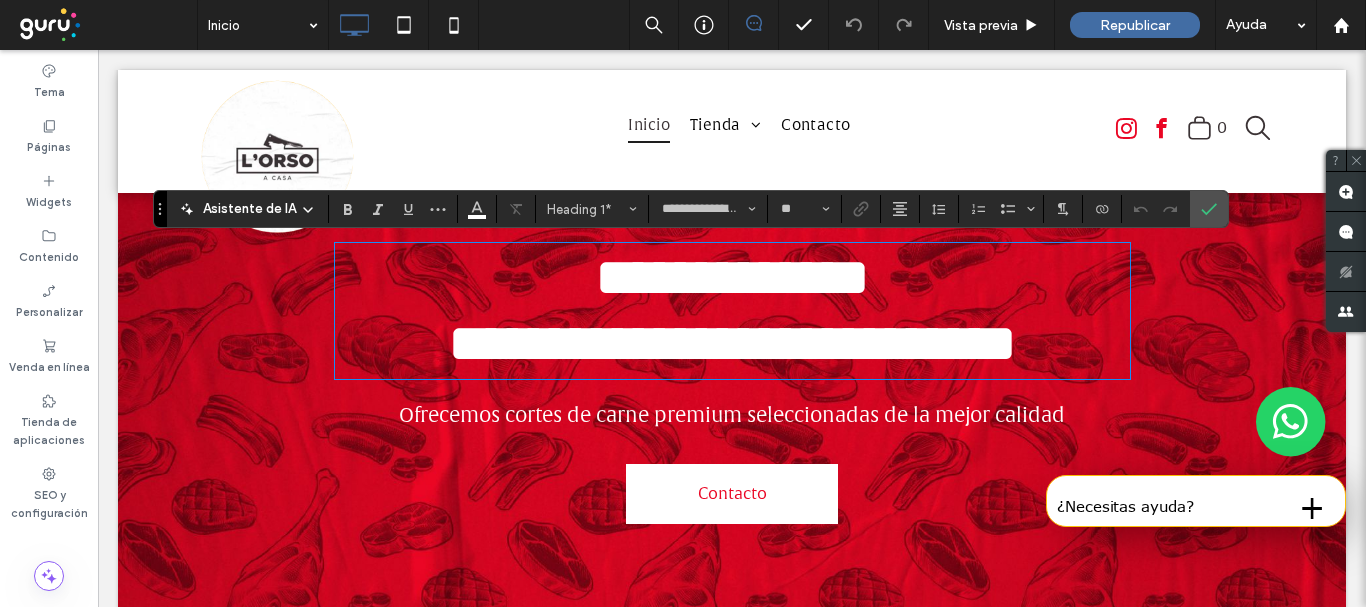 click on "**********" at bounding box center [732, 344] 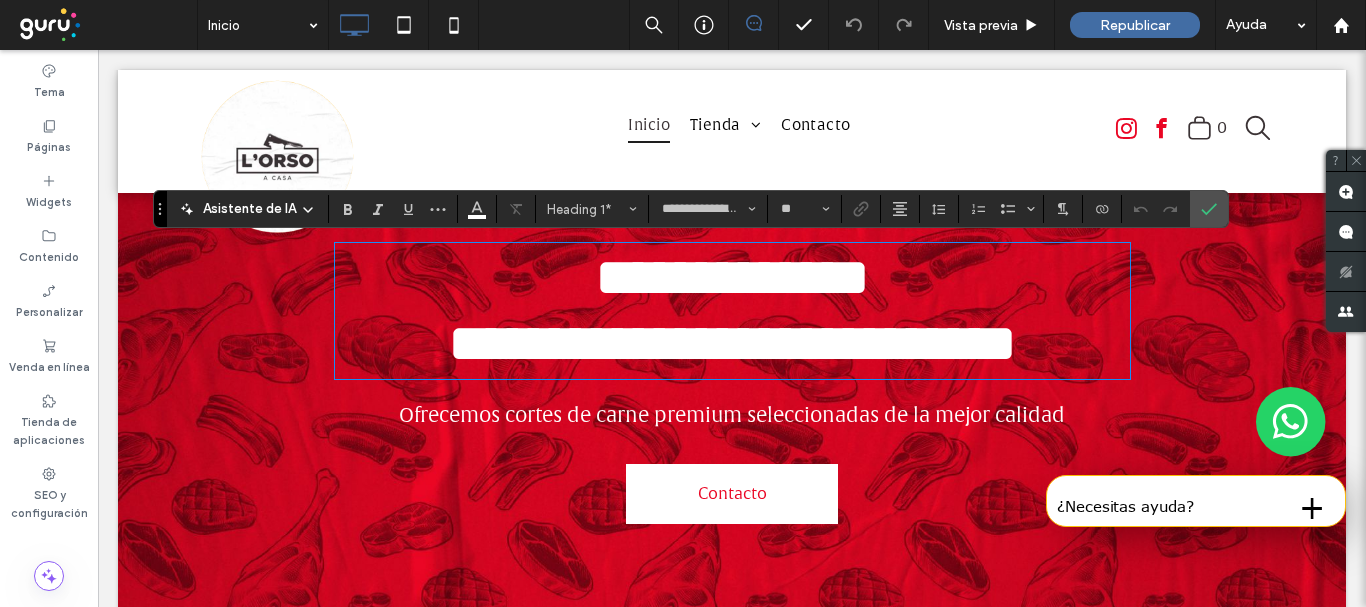 click on "**********" at bounding box center (732, 343) 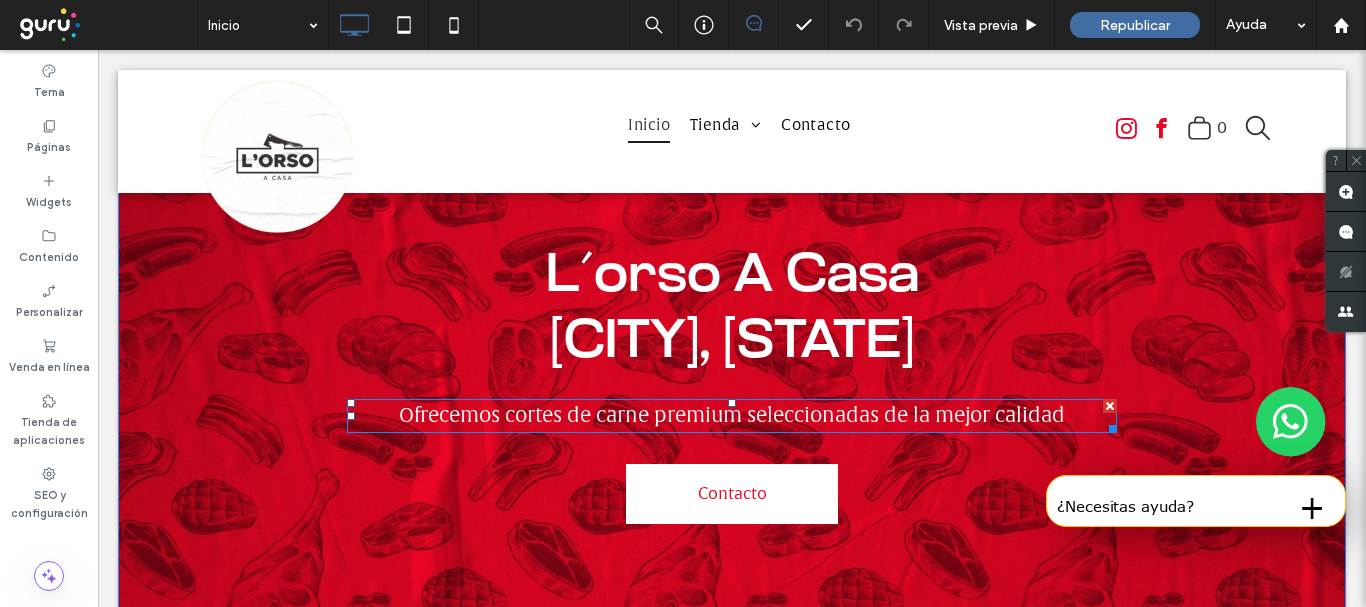 click on "Ofrecemos cortes de carne premium seleccionadas de la mejor calidad" at bounding box center [732, 416] 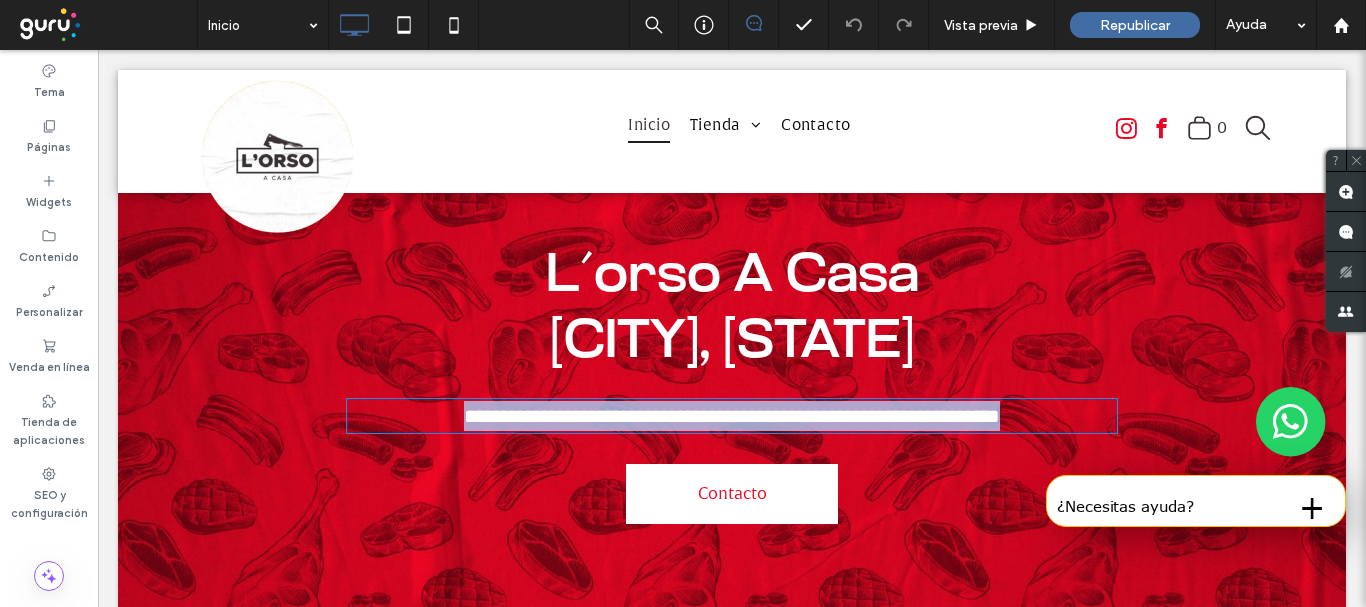 click on "**********" at bounding box center [732, 416] 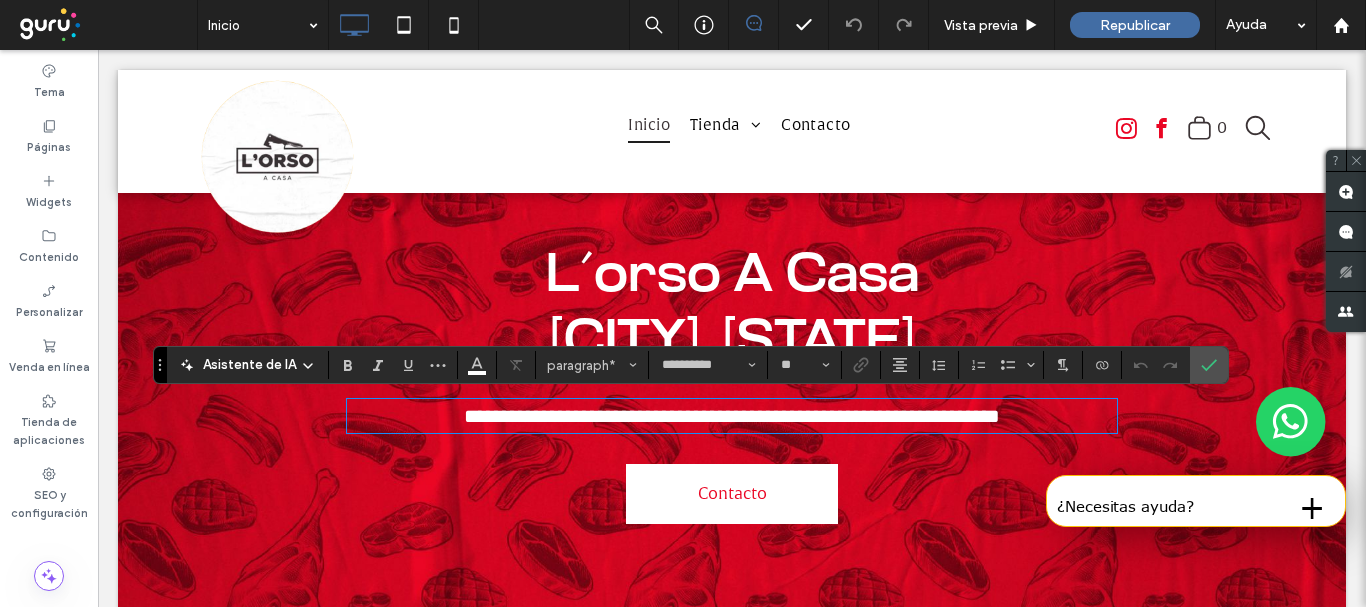 click on "L´orso A Casa" at bounding box center [732, 277] 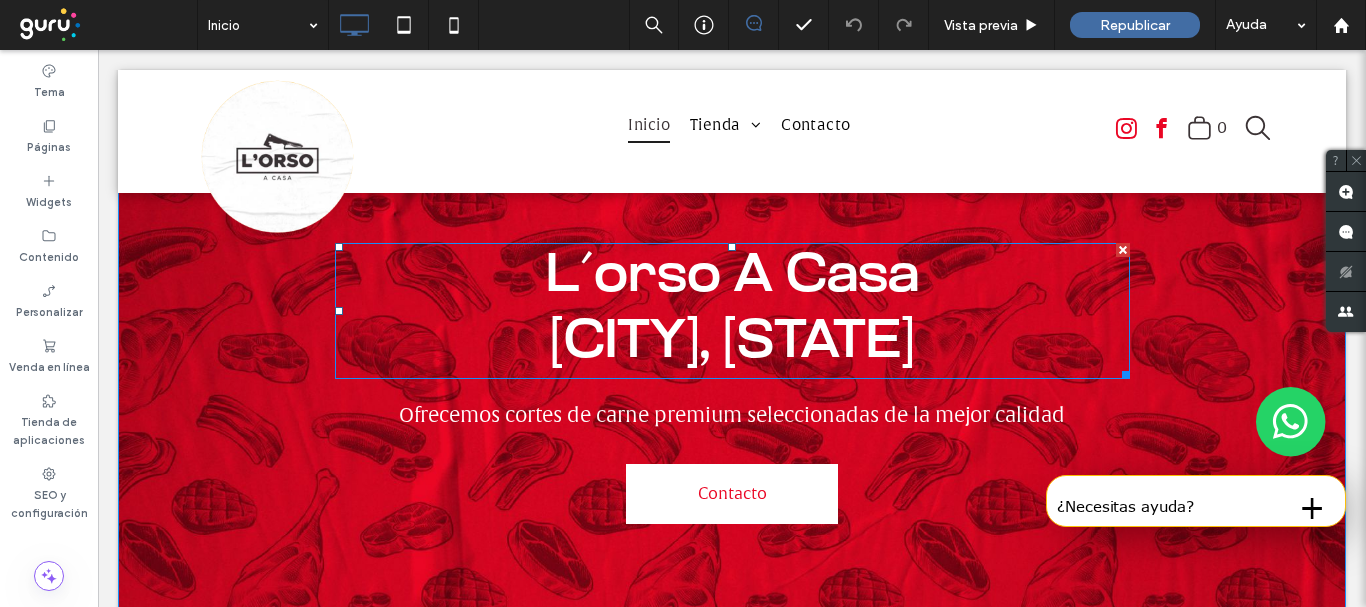 click on "L´orso A Casa" at bounding box center (732, 277) 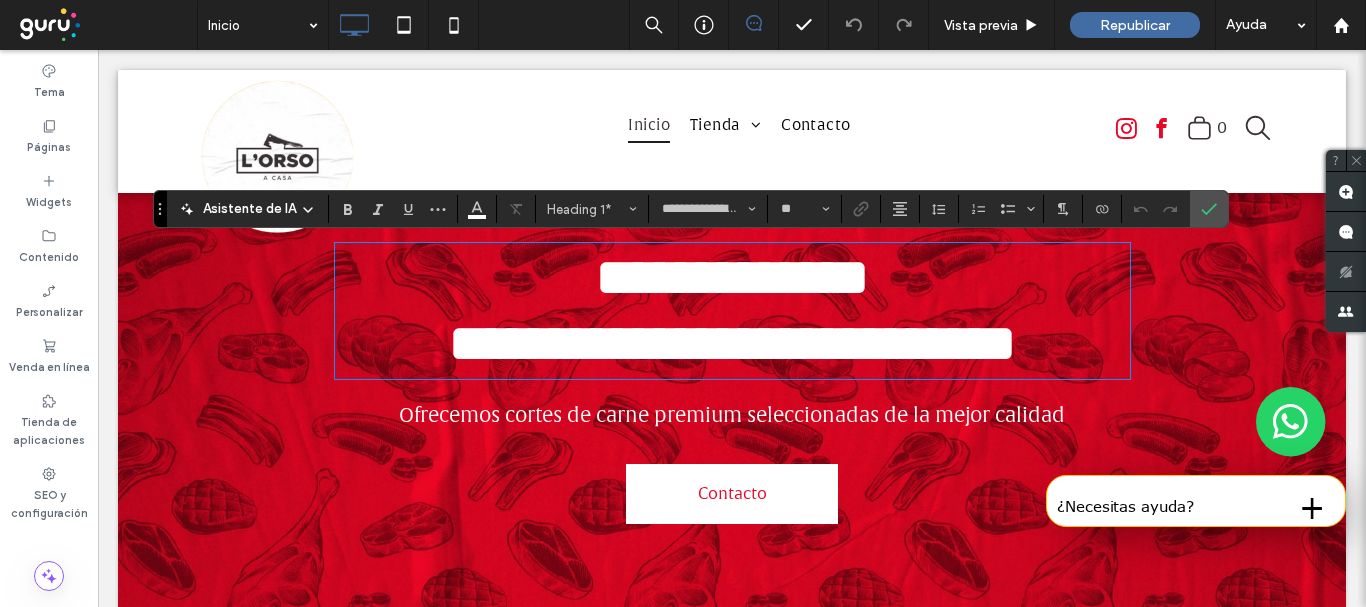 click on "**********" at bounding box center [732, 277] 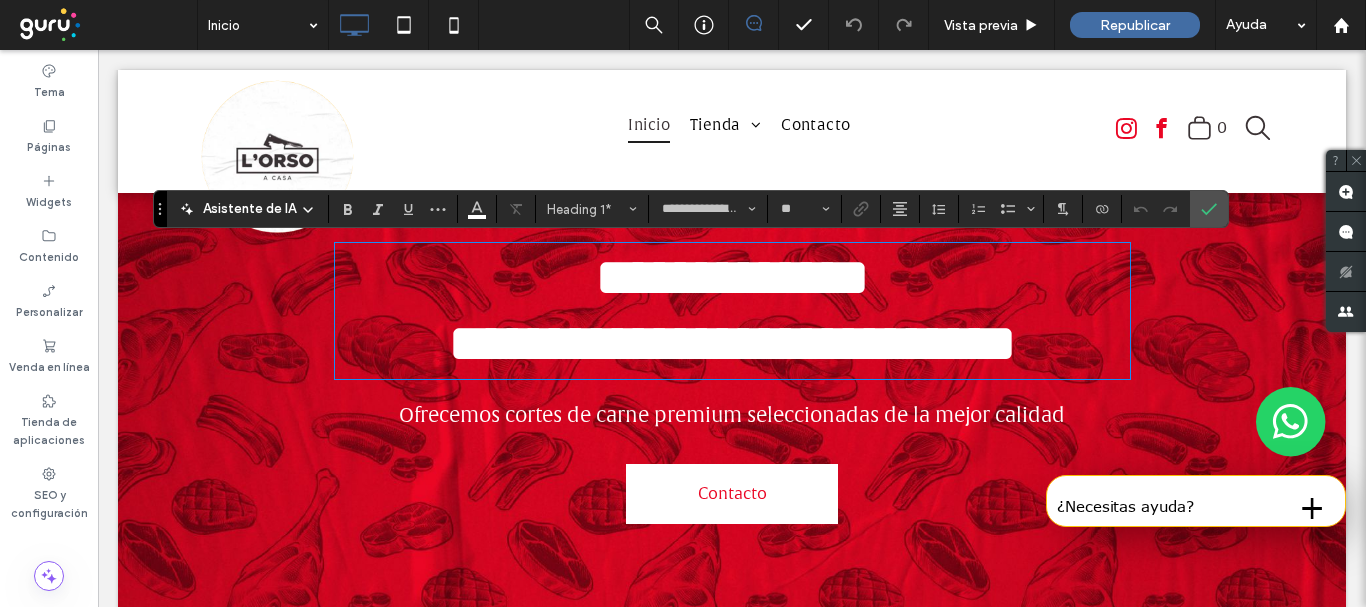 click on "**********" at bounding box center [732, 277] 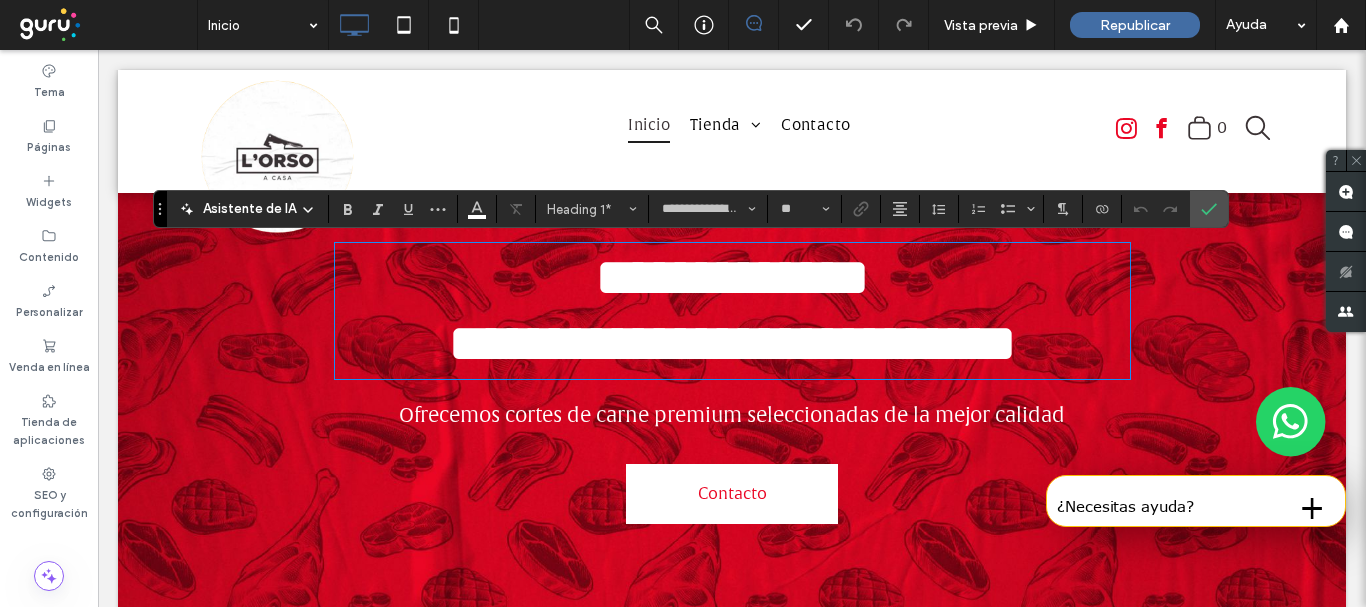 click on "**********" at bounding box center [732, 343] 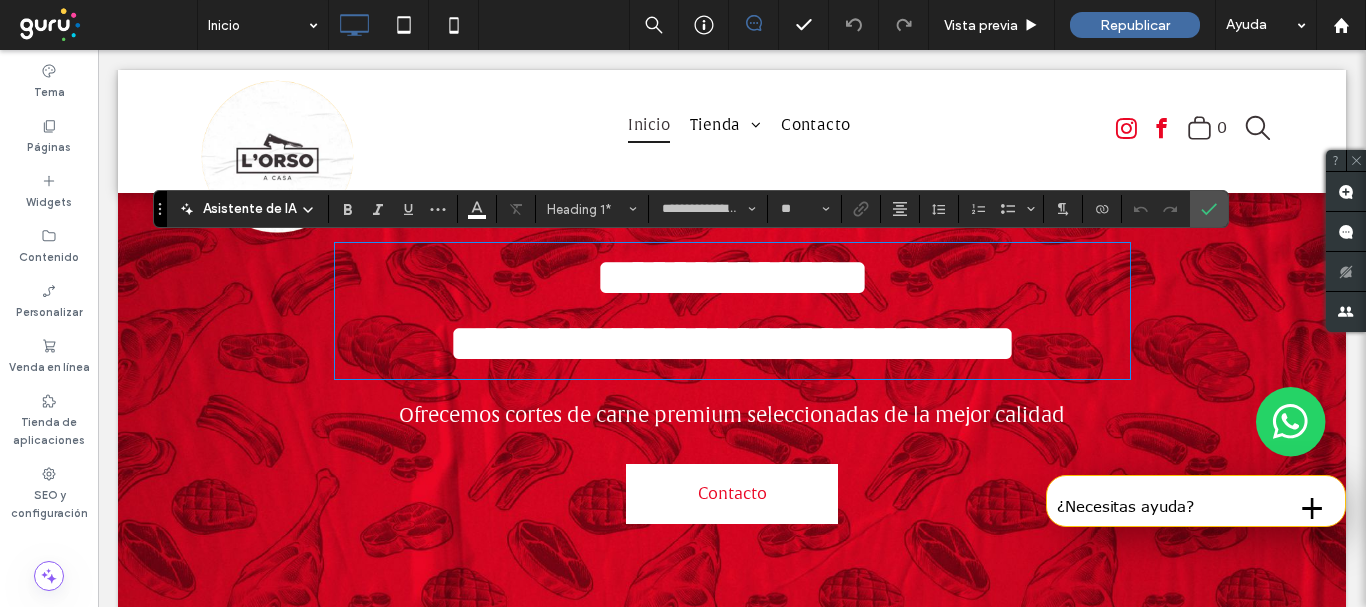 click on "**********" at bounding box center (732, 343) 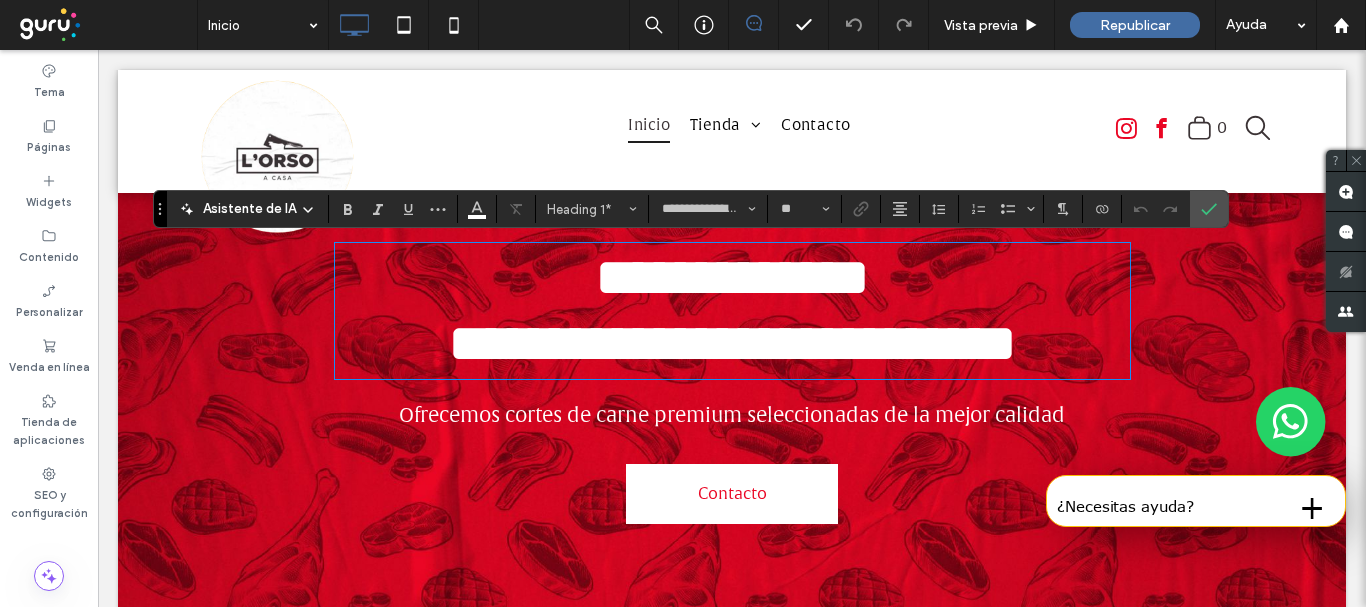click on "**********" at bounding box center (732, 343) 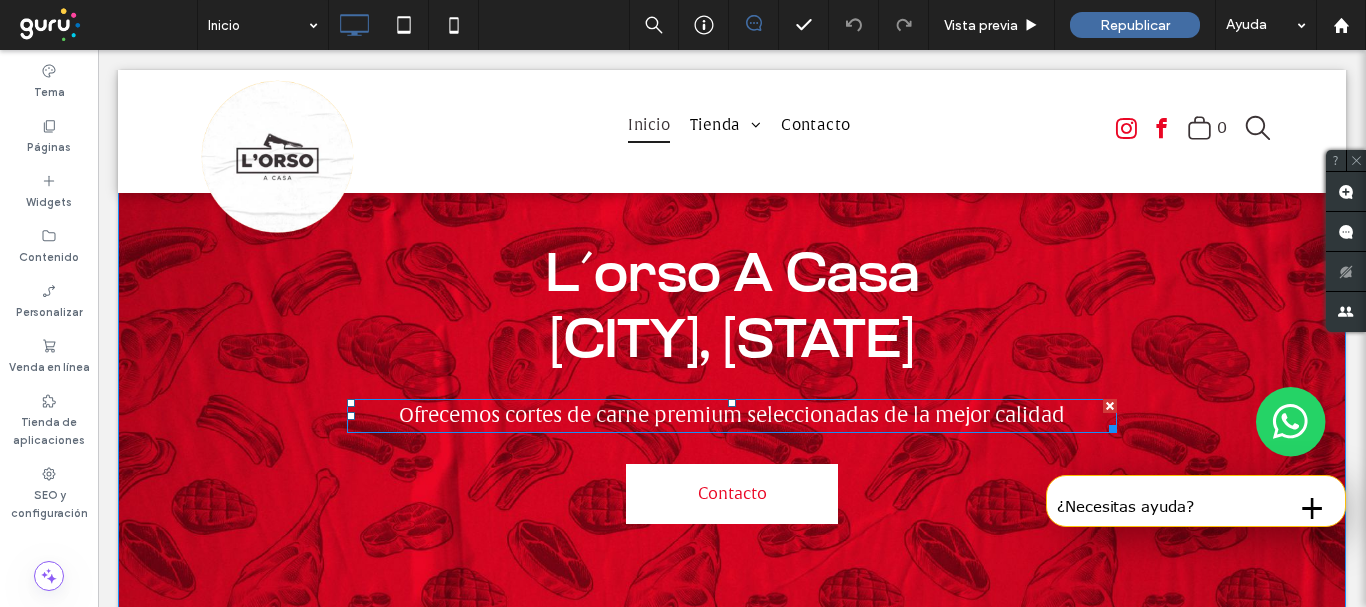 click on "Ofrecemos cortes de carne premium seleccionadas de la mejor calidad" at bounding box center [732, 416] 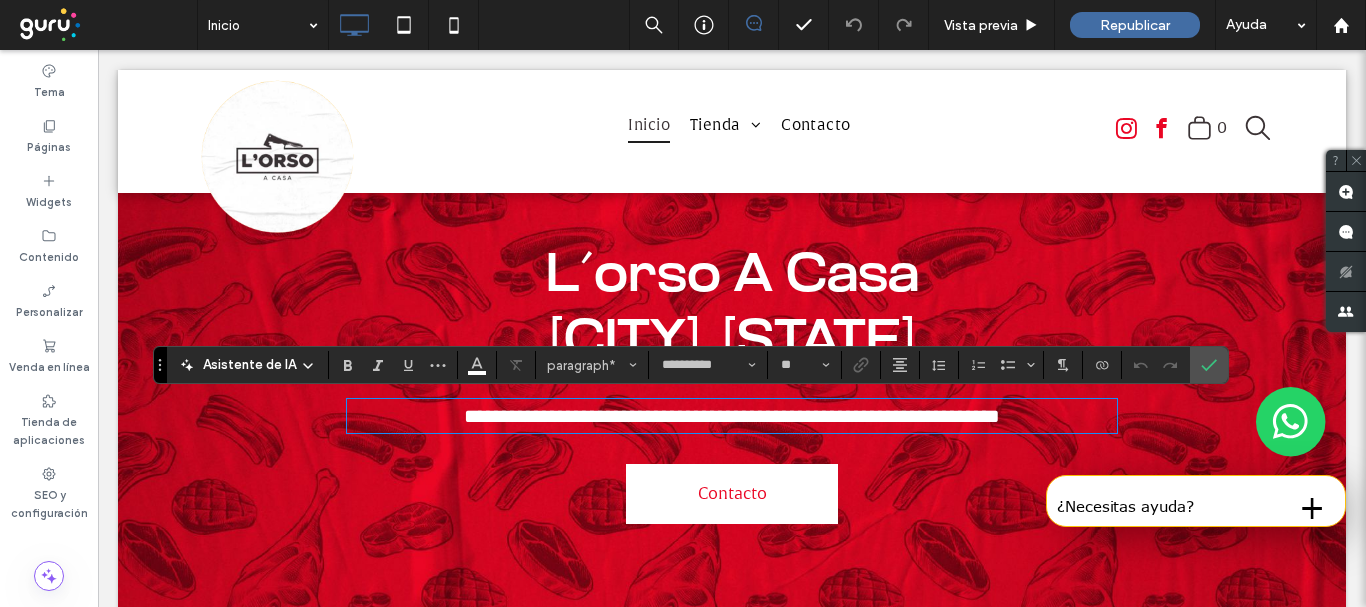 click on "**********" at bounding box center (732, 416) 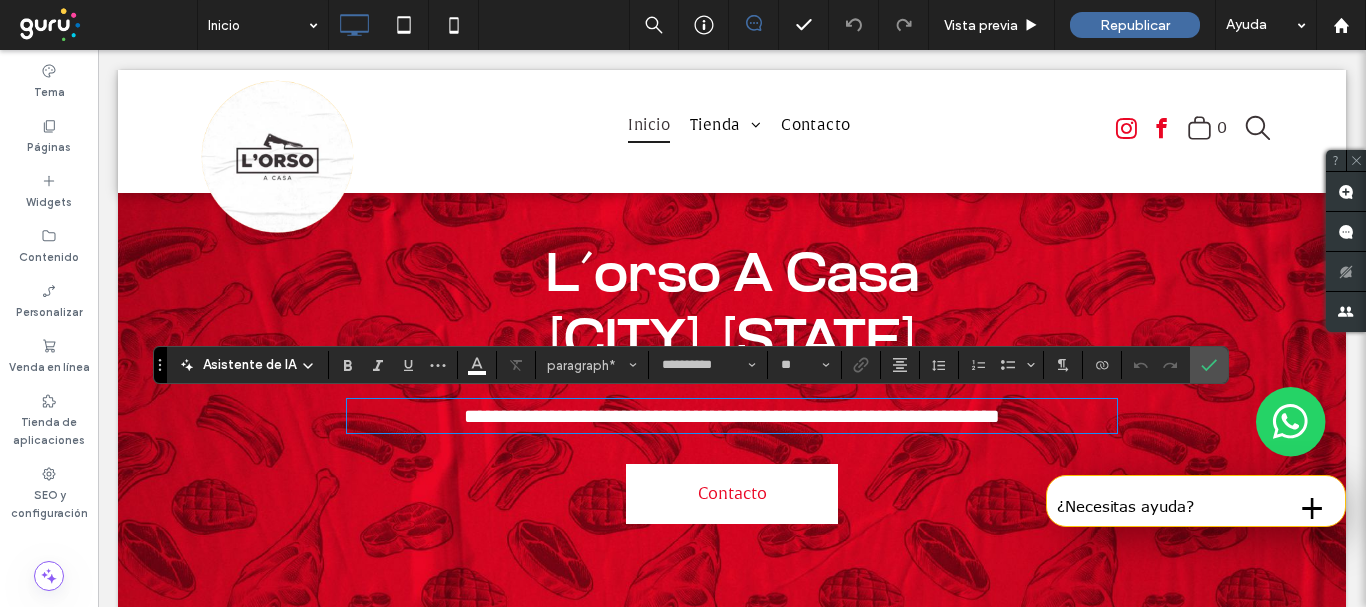 click on "L´orso A Casa" at bounding box center (732, 277) 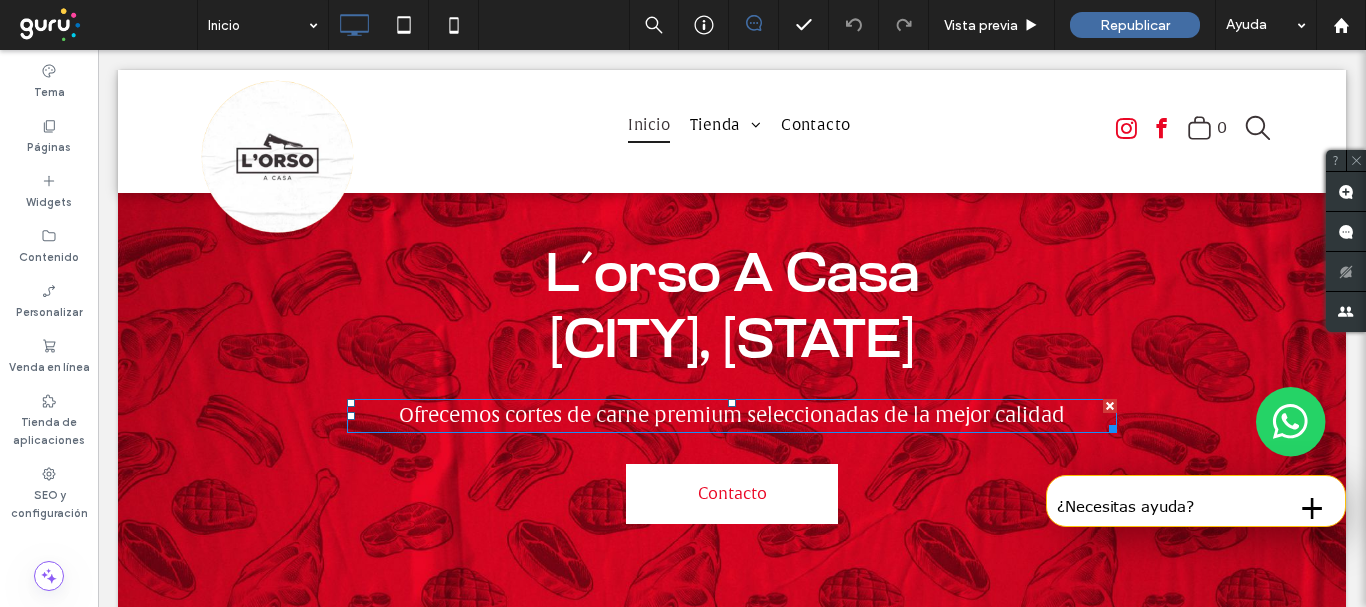 click on "Ofrecemos cortes de carne premium seleccionadas de la mejor calidad" at bounding box center [732, 416] 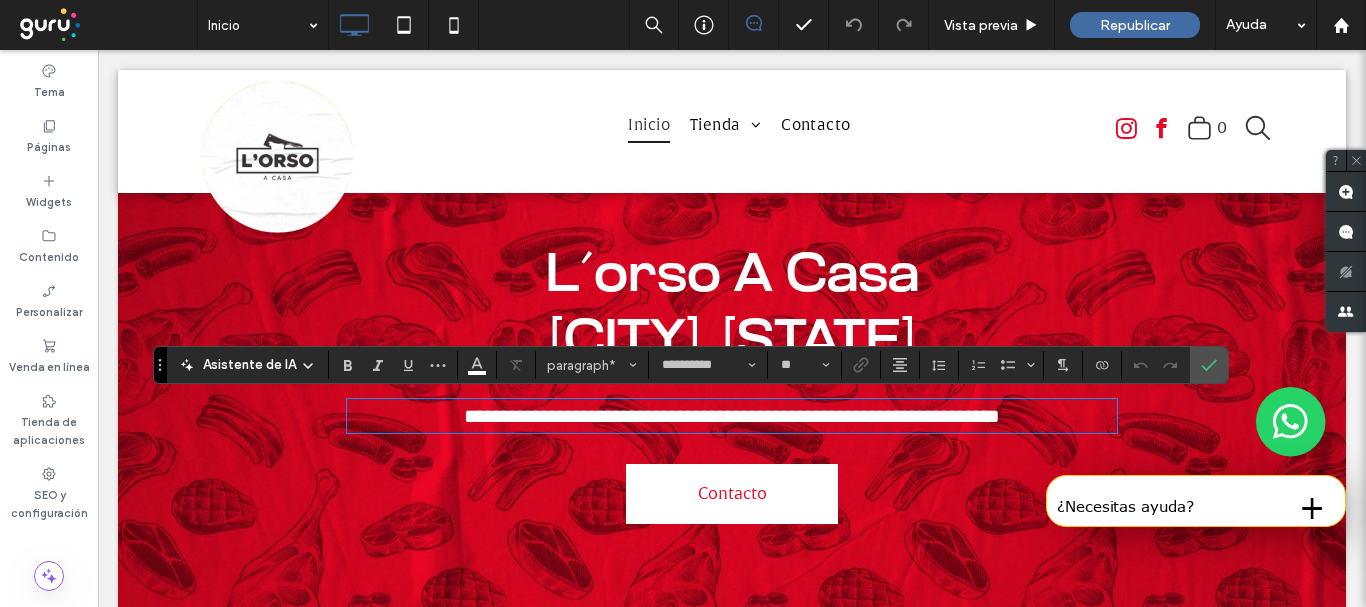 click on "L´orso A Casa" at bounding box center [732, 277] 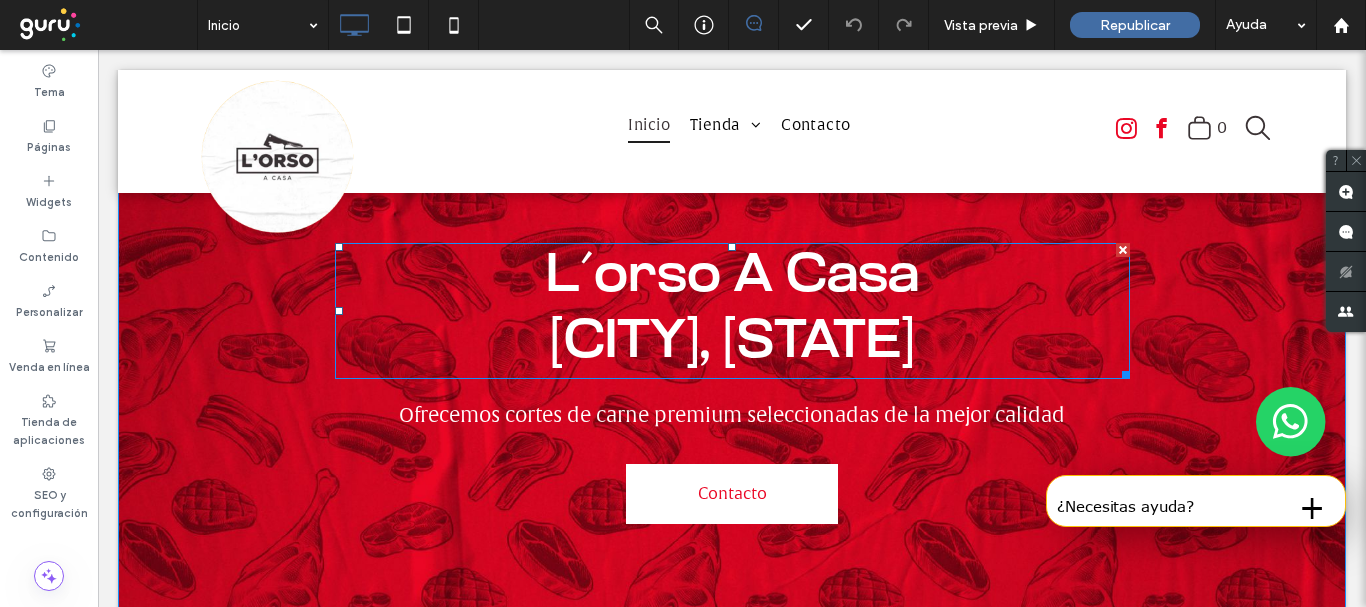 click on "[CITY], [STATE]" at bounding box center (732, 343) 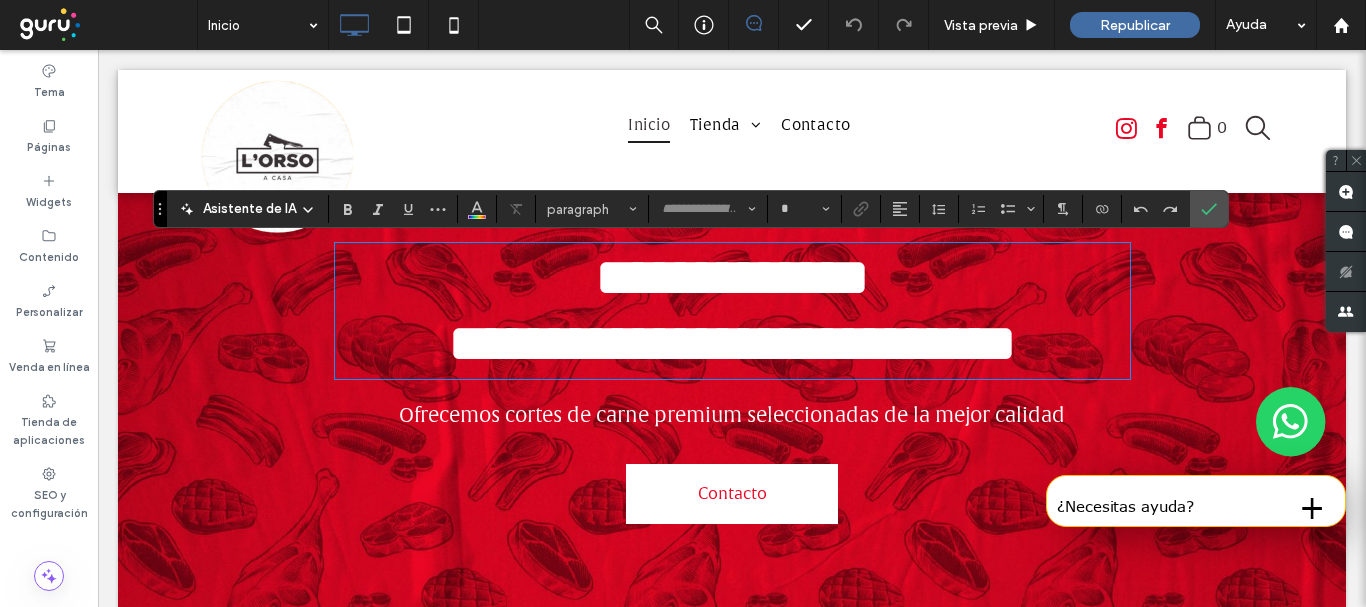 type on "**********" 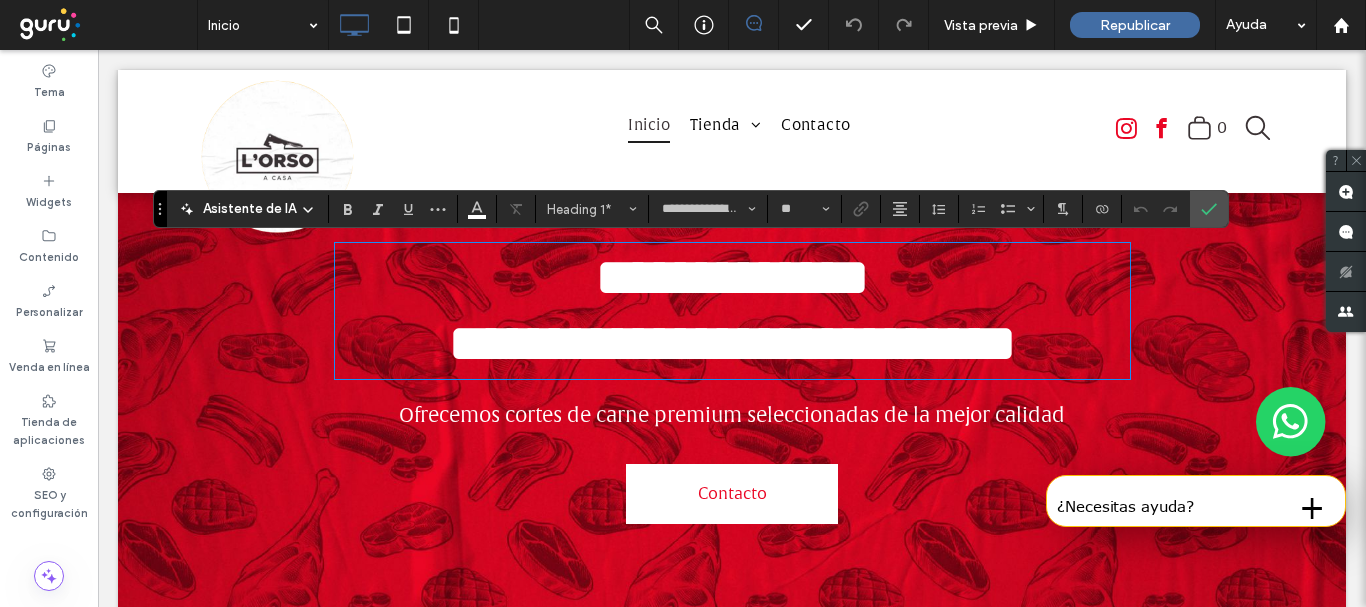 click on "Ofrecemos cortes de carne premium seleccionadas de la mejor calidad" at bounding box center [732, 416] 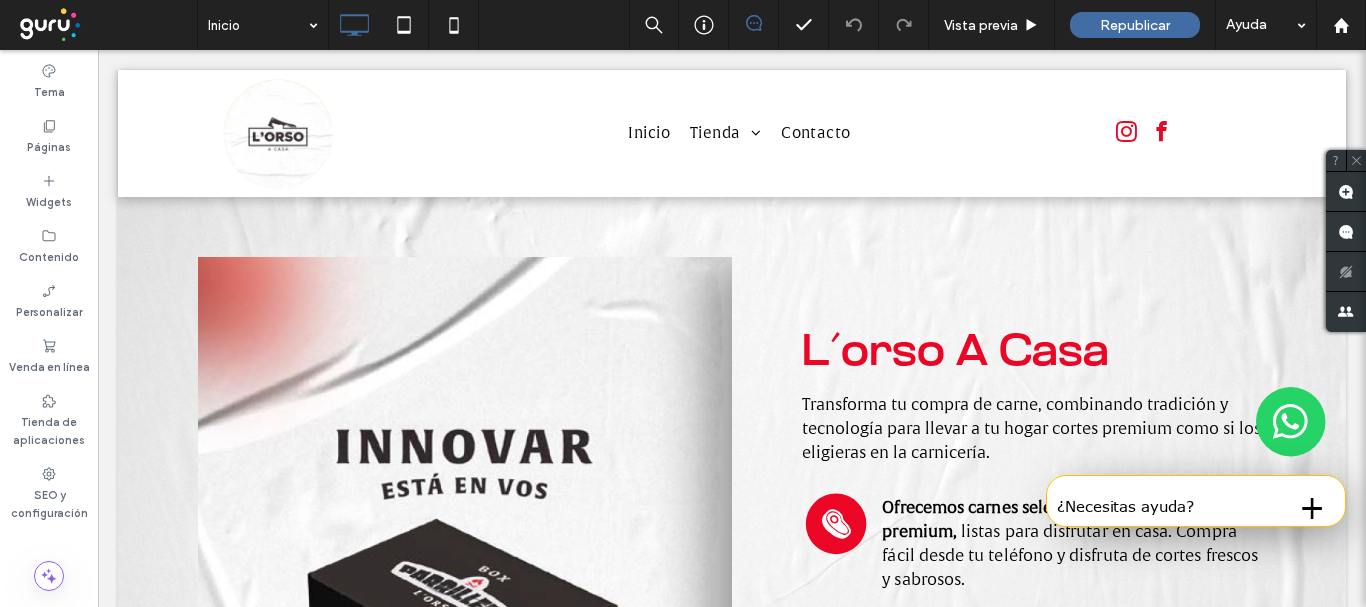 scroll, scrollTop: 700, scrollLeft: 0, axis: vertical 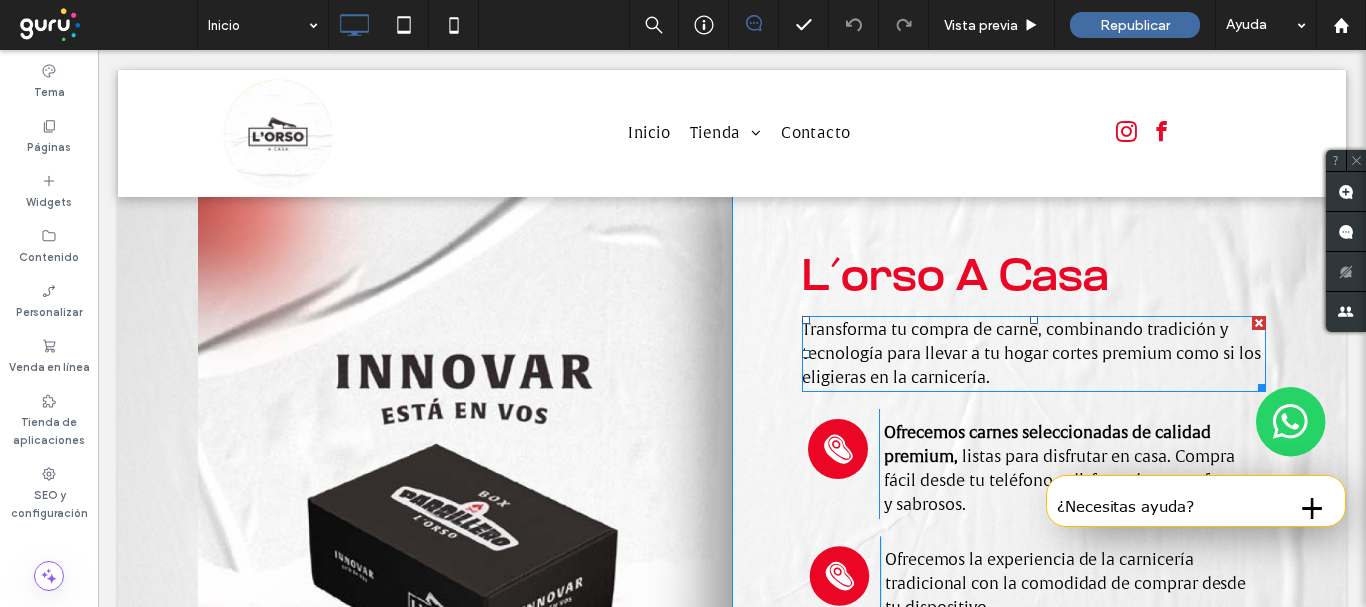 click on "Transforma tu compra de carne, combinando tradición y tecnología para llevar a tu hogar cortes premium como si los eligieras en la carnicería." at bounding box center (1031, 354) 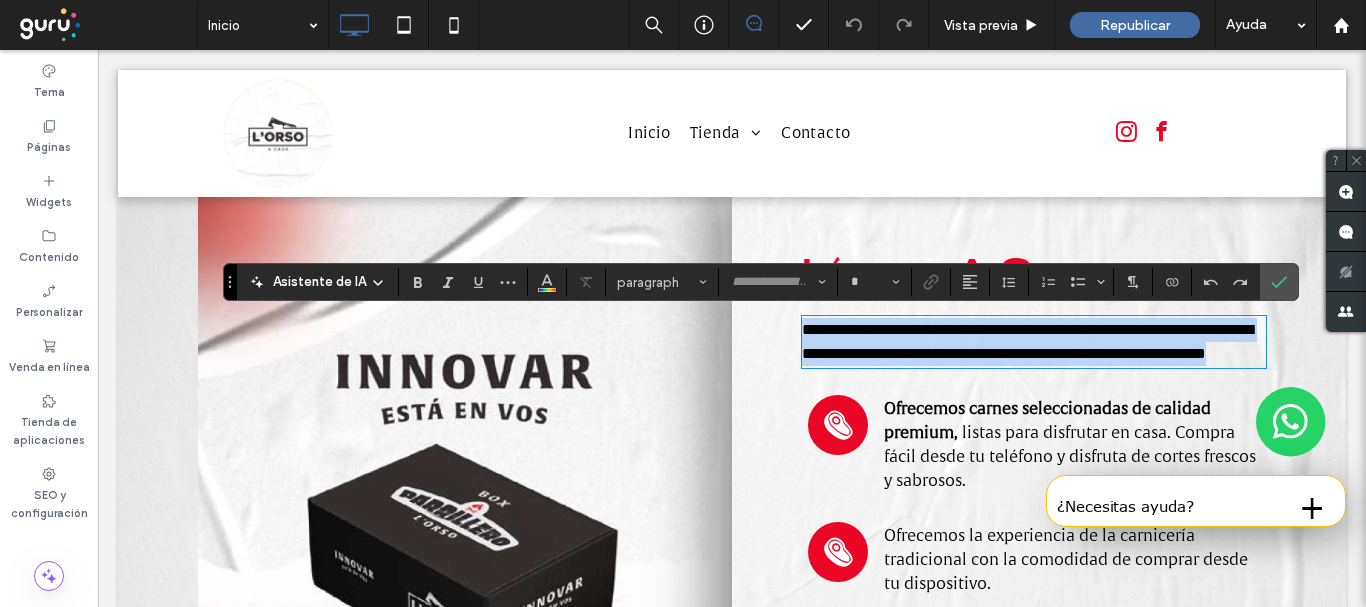 click on "**********" at bounding box center [1027, 341] 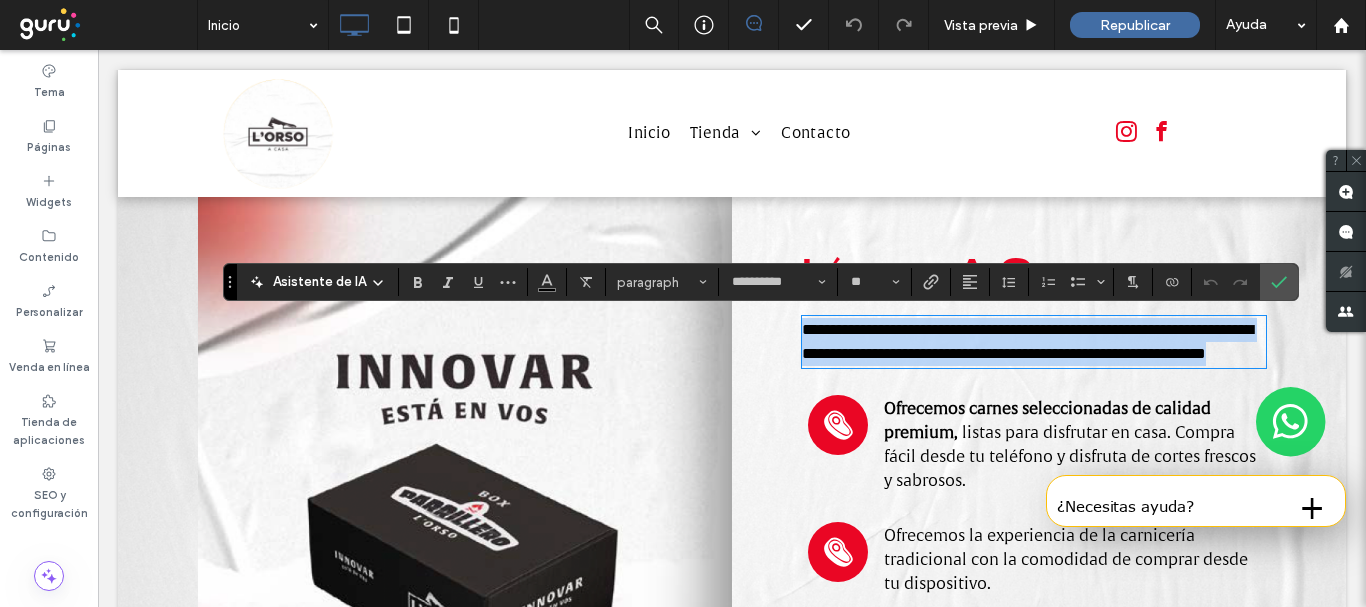 type on "**********" 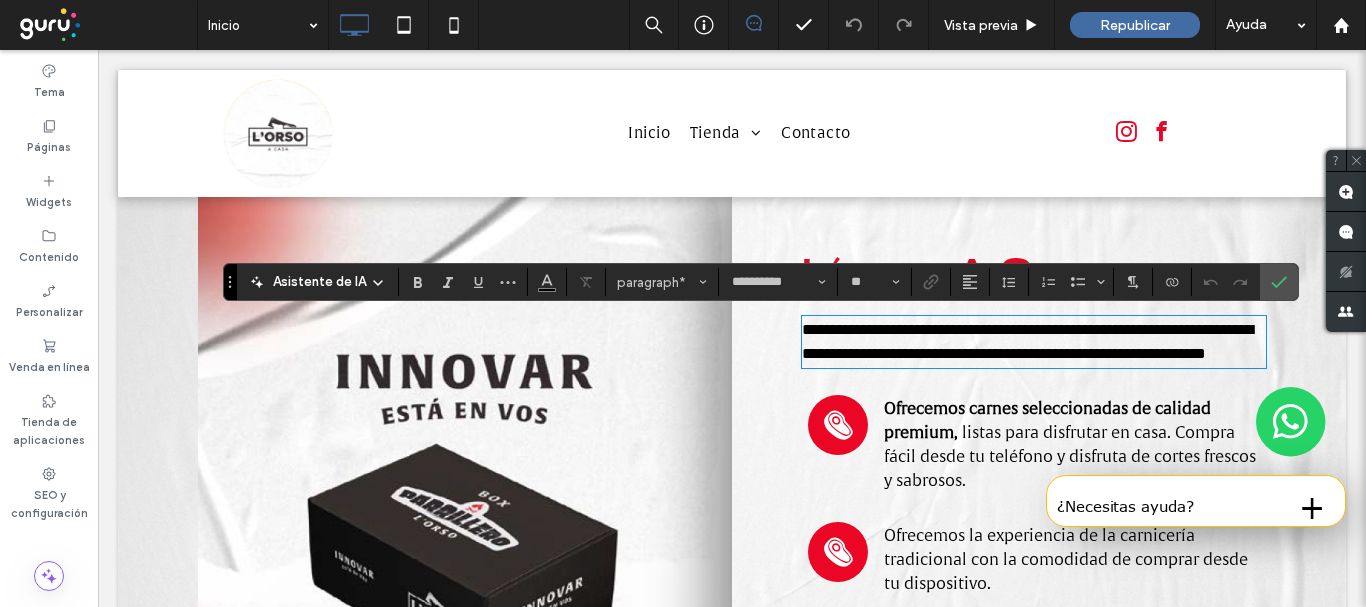 click on "**********" at bounding box center (1027, 341) 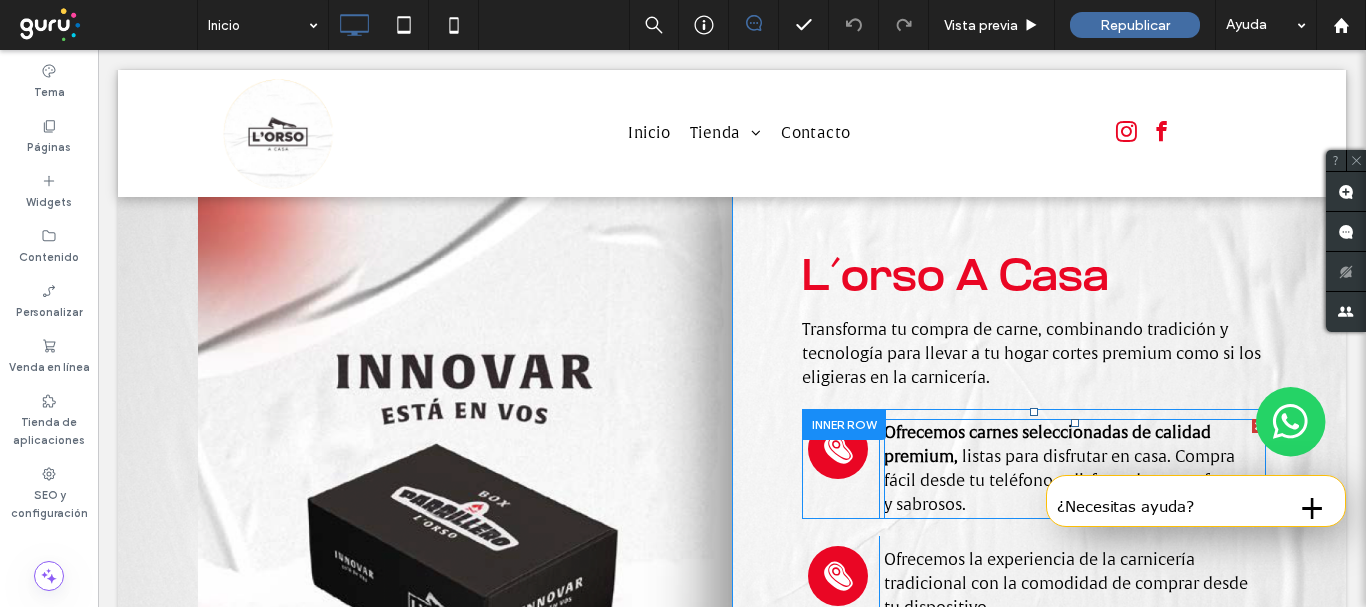 click on "Ofrecemos carnes seleccionadas de calidad premium,
listas para disfrutar en casa. Compra fácil desde tu teléfono y disfruta de cortes frescos y sabrosos." at bounding box center (1075, 469) 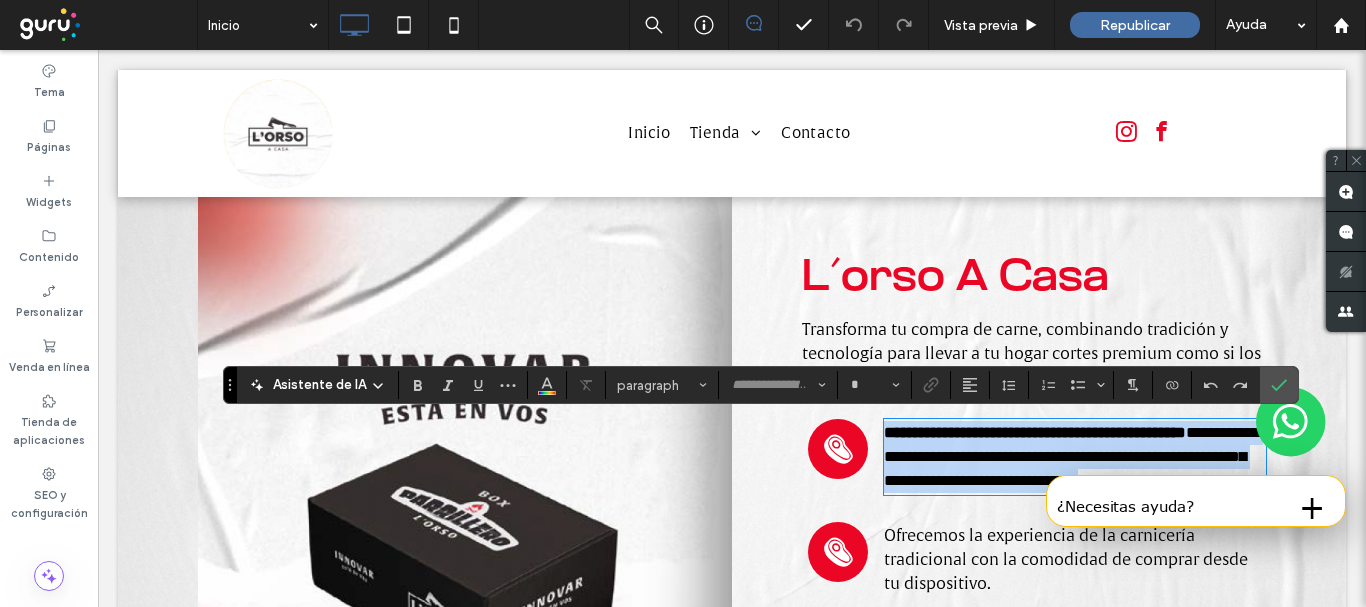 type on "**********" 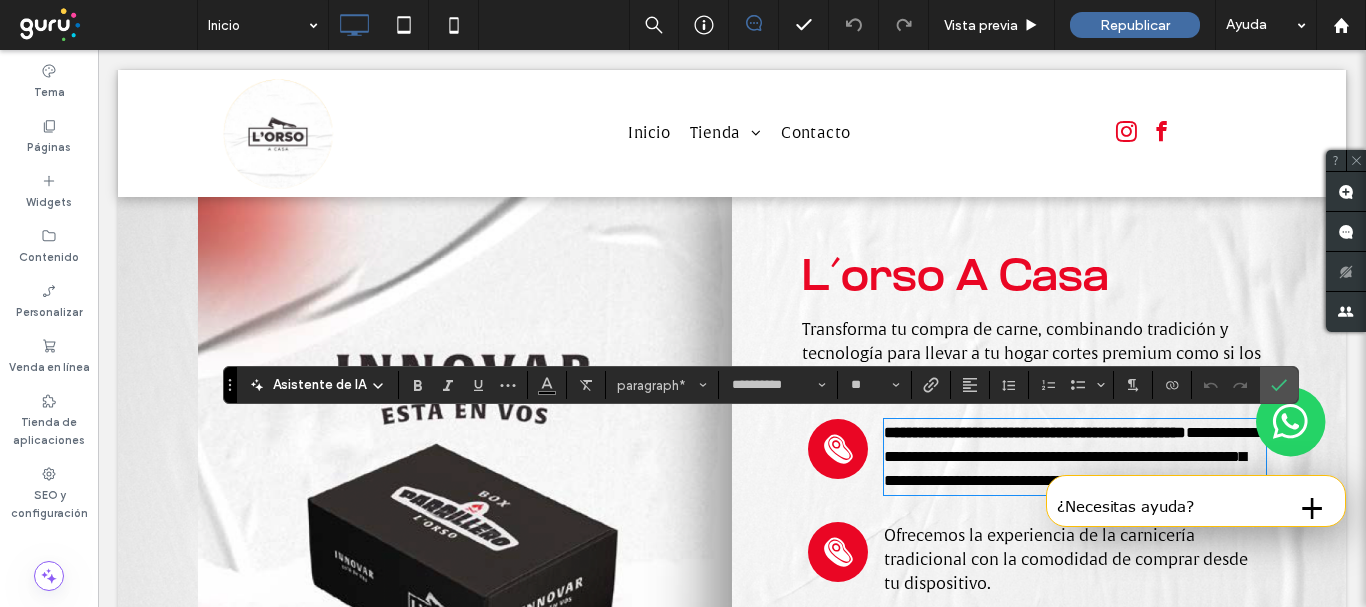 click on "L´orso A Casa" at bounding box center (955, 278) 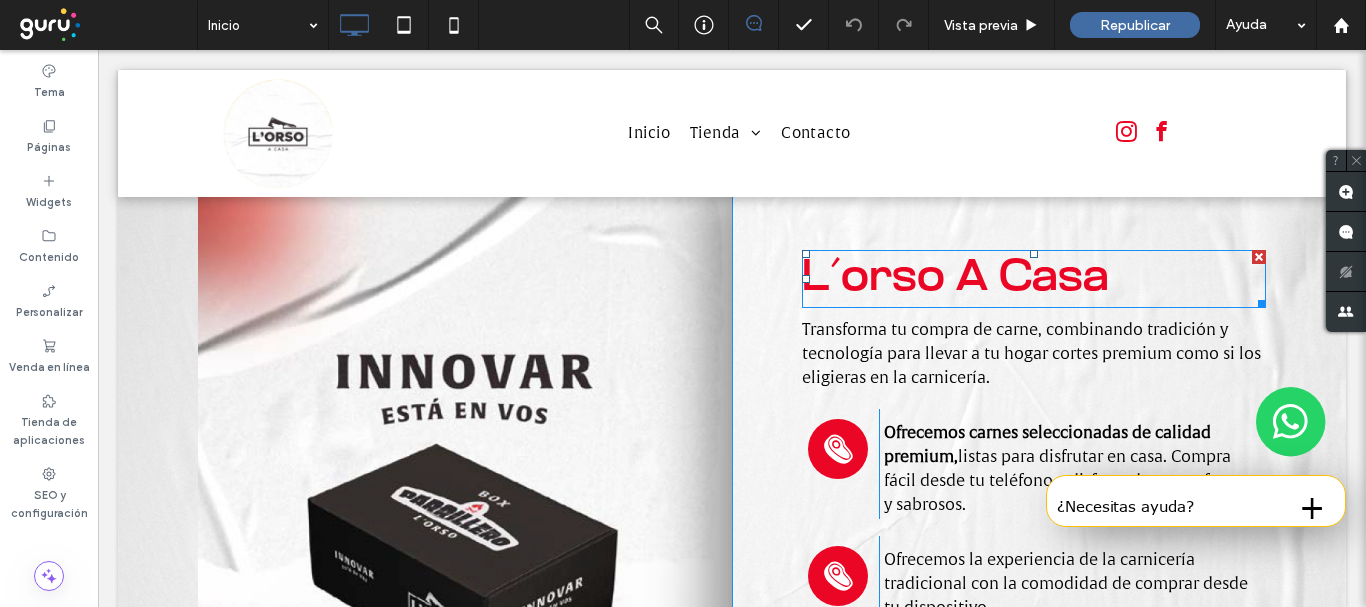 click on "L´orso A Casa" at bounding box center [955, 278] 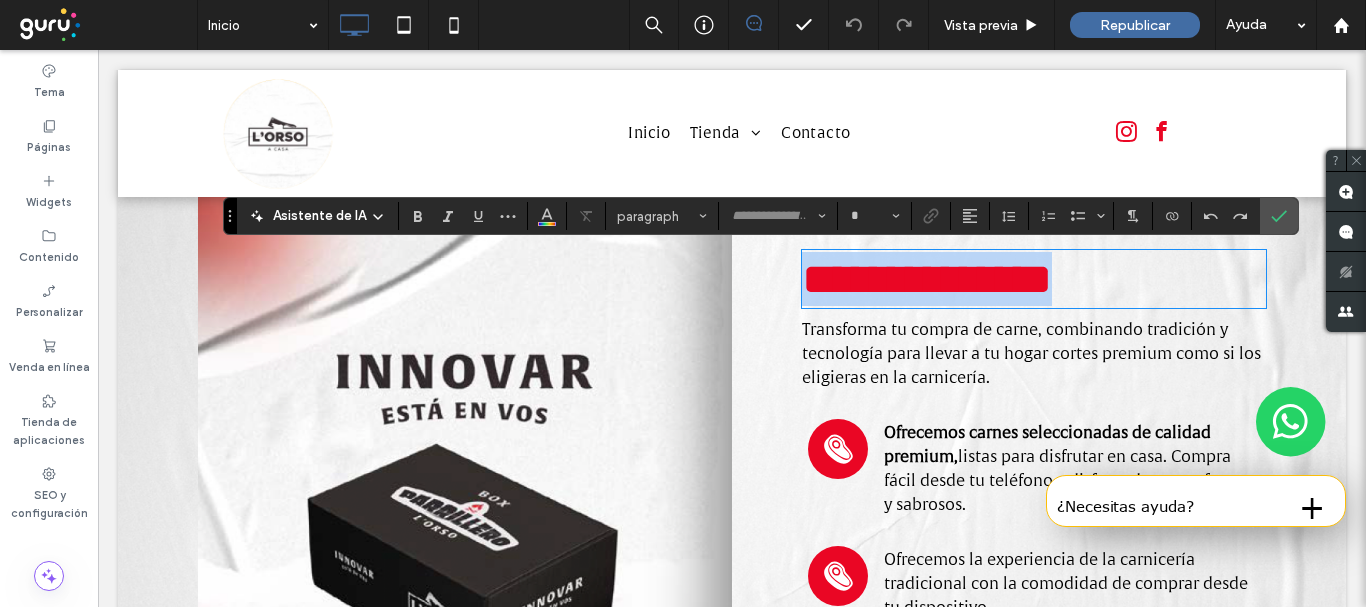 type on "**********" 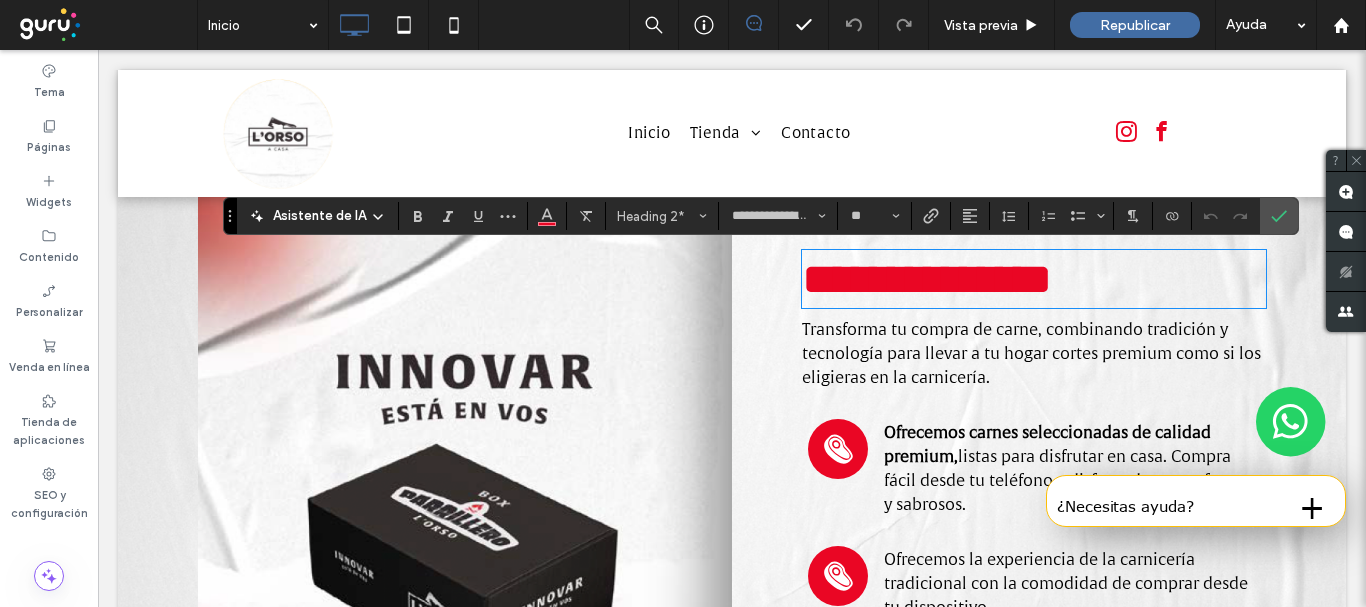 click on "Transforma tu compra de carne, combinando tradición y tecnología para llevar a tu hogar cortes premium como si los eligieras en la carnicería." at bounding box center (1031, 354) 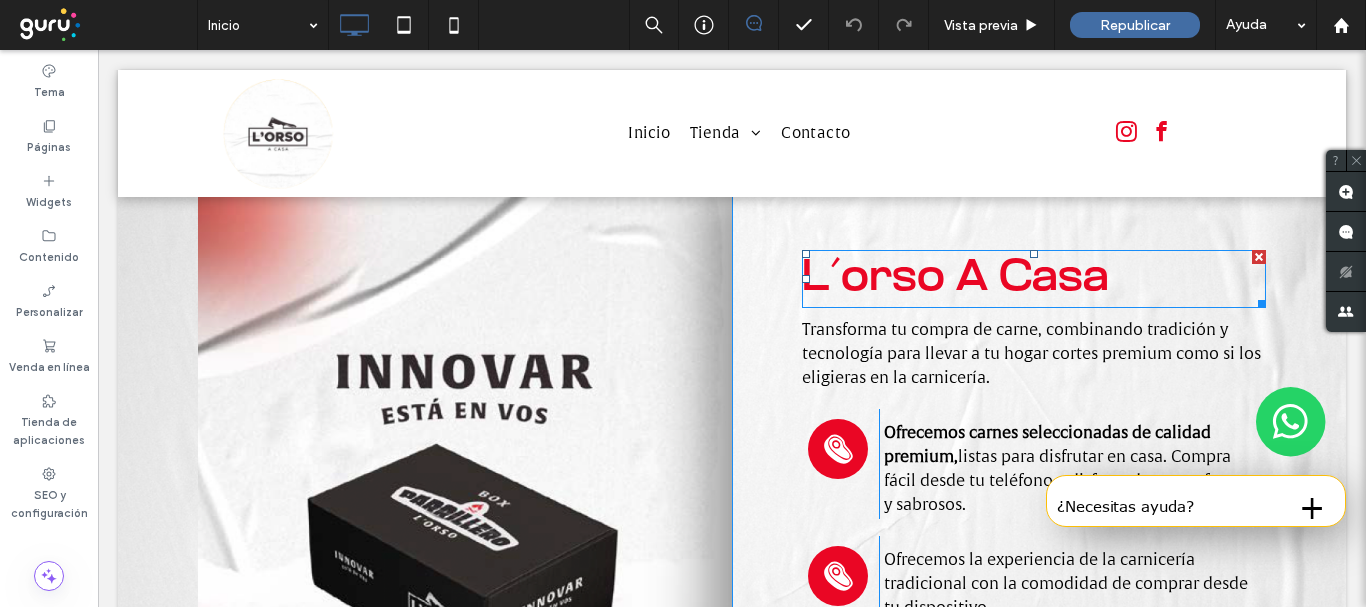 click on "L´orso A Casa" at bounding box center [955, 278] 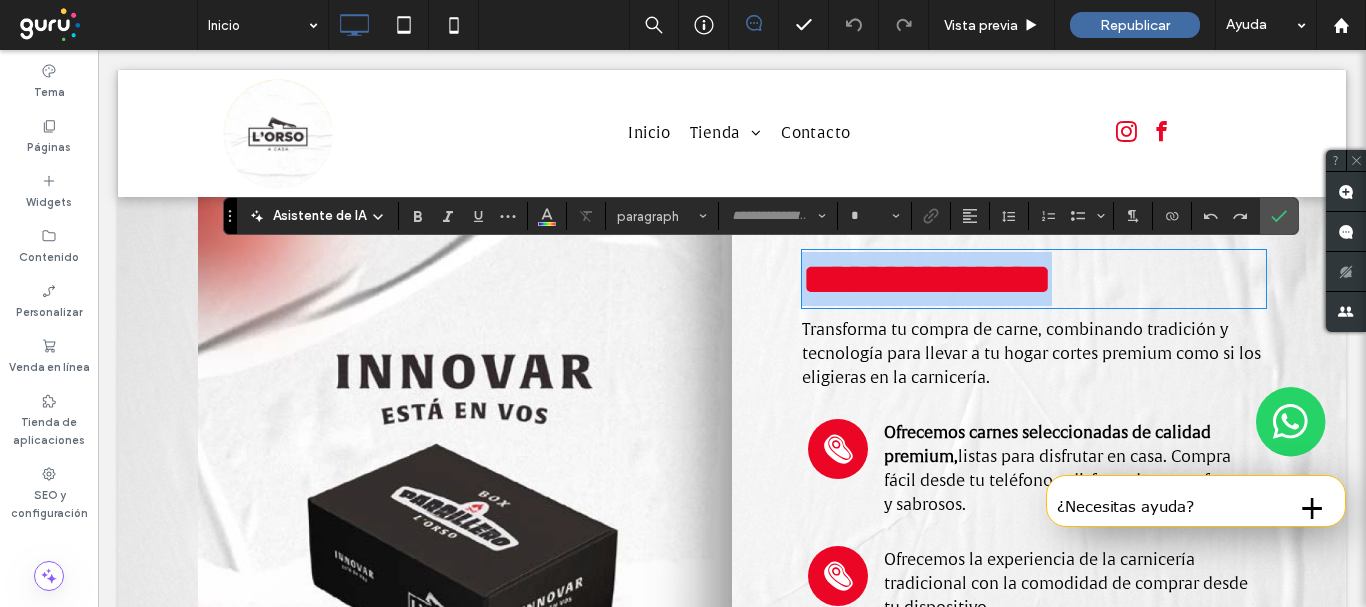 type on "**********" 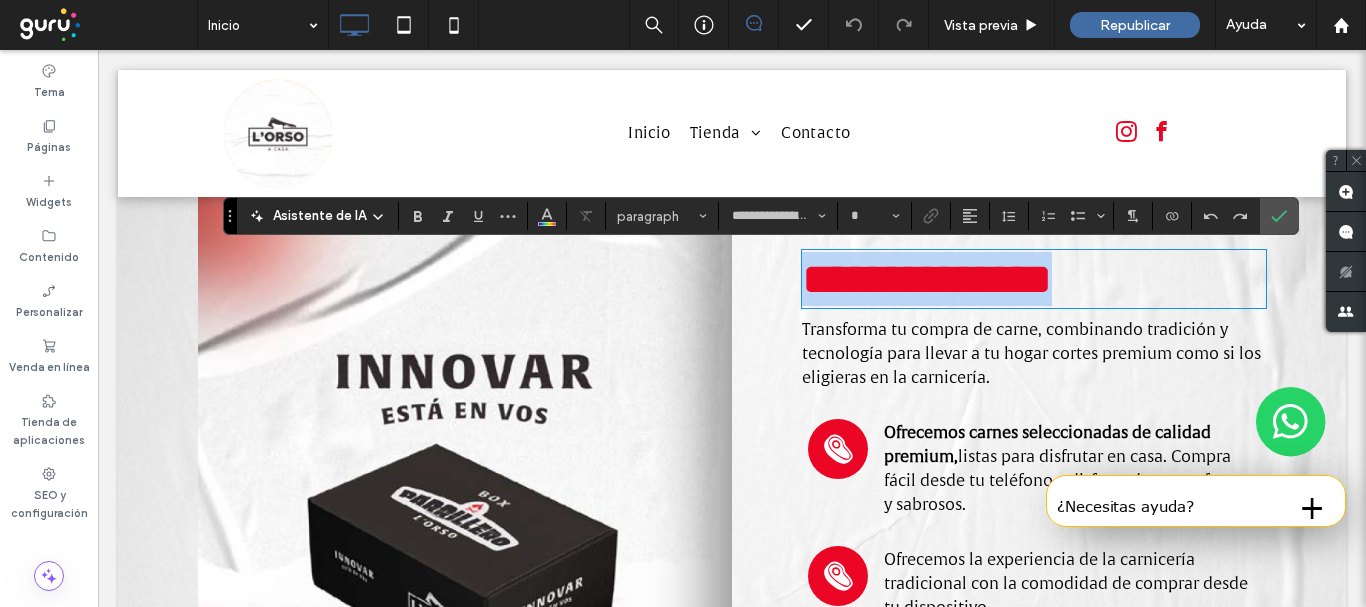 type on "**" 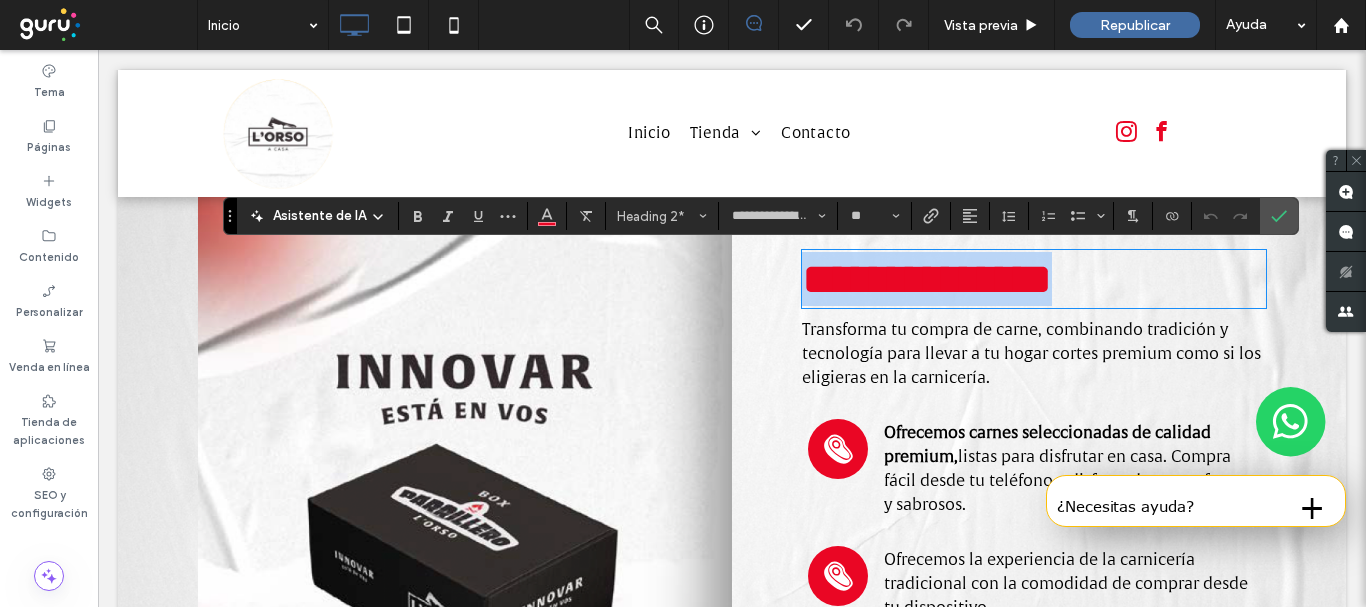 click on "**********" at bounding box center (1034, 279) 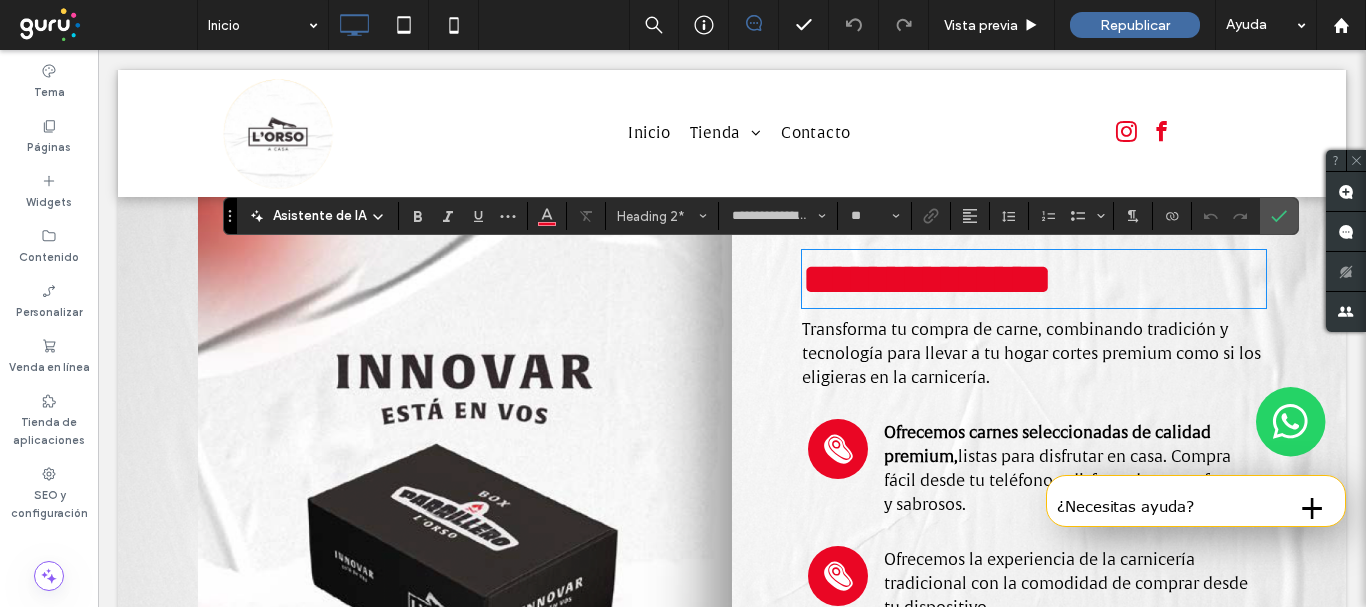 type 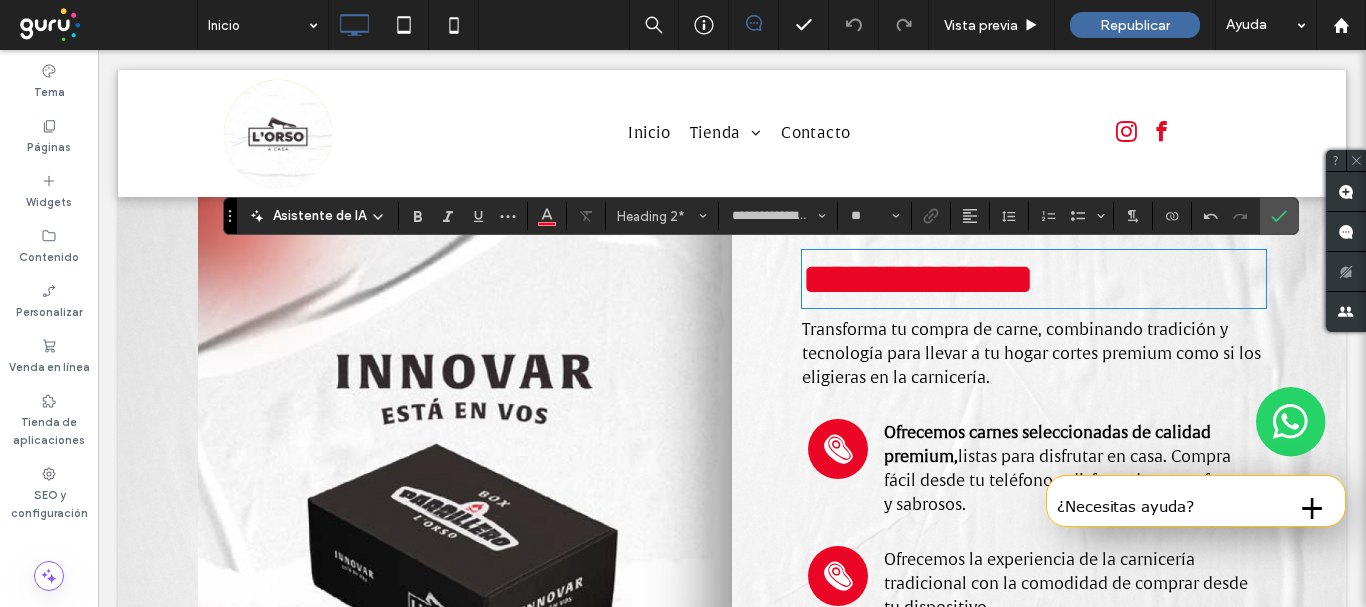 click on "Transforma tu compra de carne, combinando tradición y tecnología para llevar a tu hogar cortes premium como si los eligieras en la carnicería." at bounding box center (1031, 354) 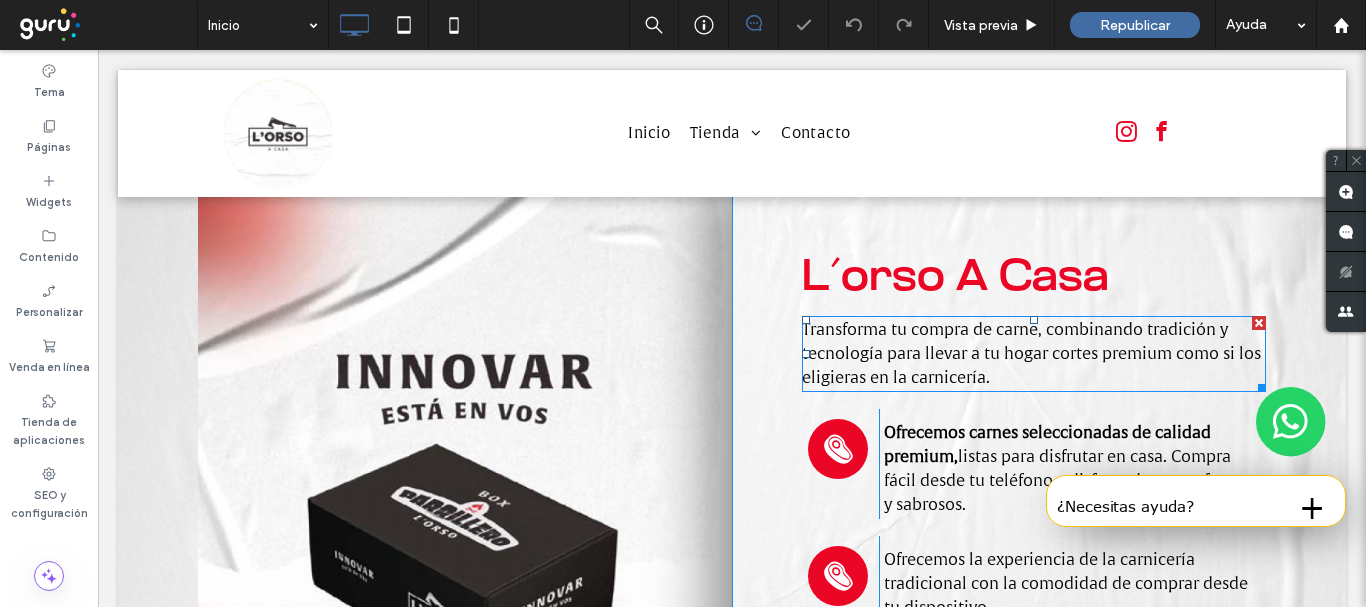 click on "Transforma tu compra de carne, combinando tradición y tecnología para llevar a tu hogar cortes premium como si los eligieras en la carnicería." at bounding box center (1031, 354) 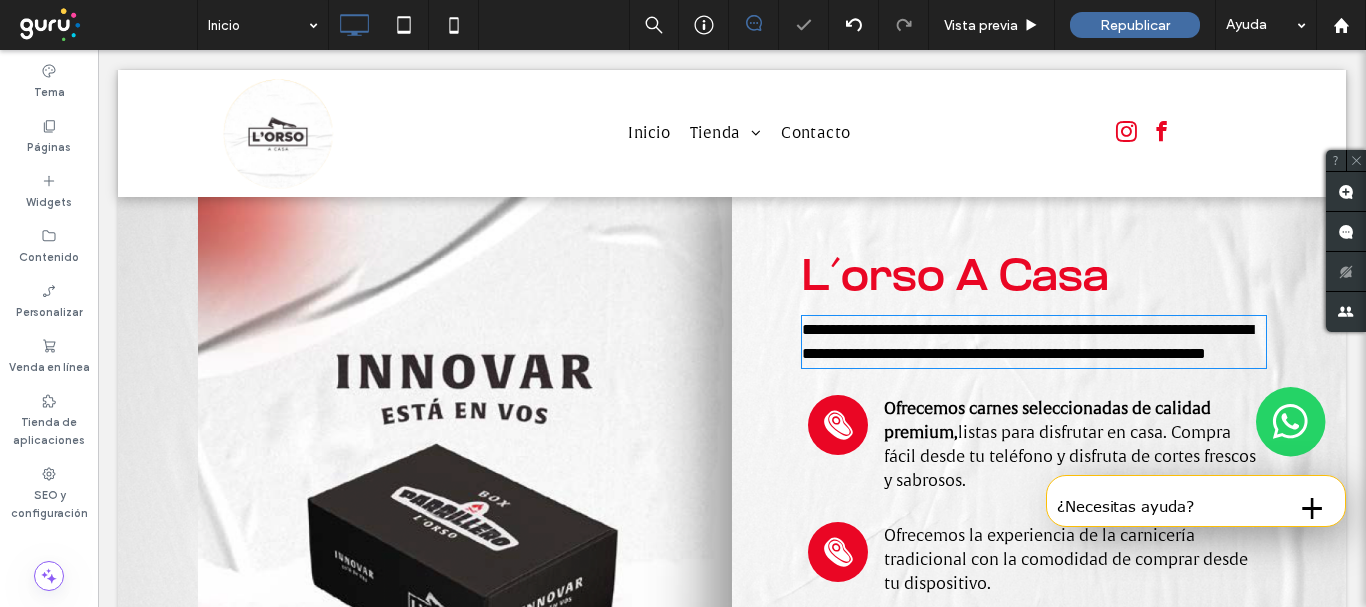 click on "**********" at bounding box center (1027, 341) 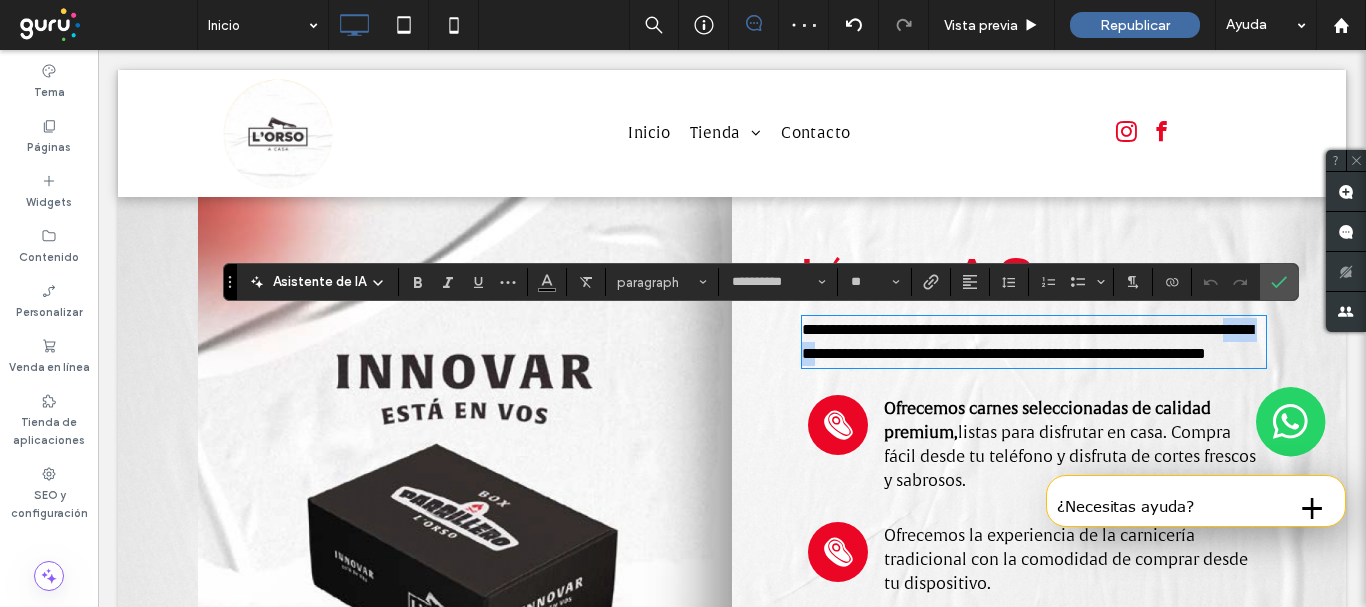 click on "**********" at bounding box center (1027, 341) 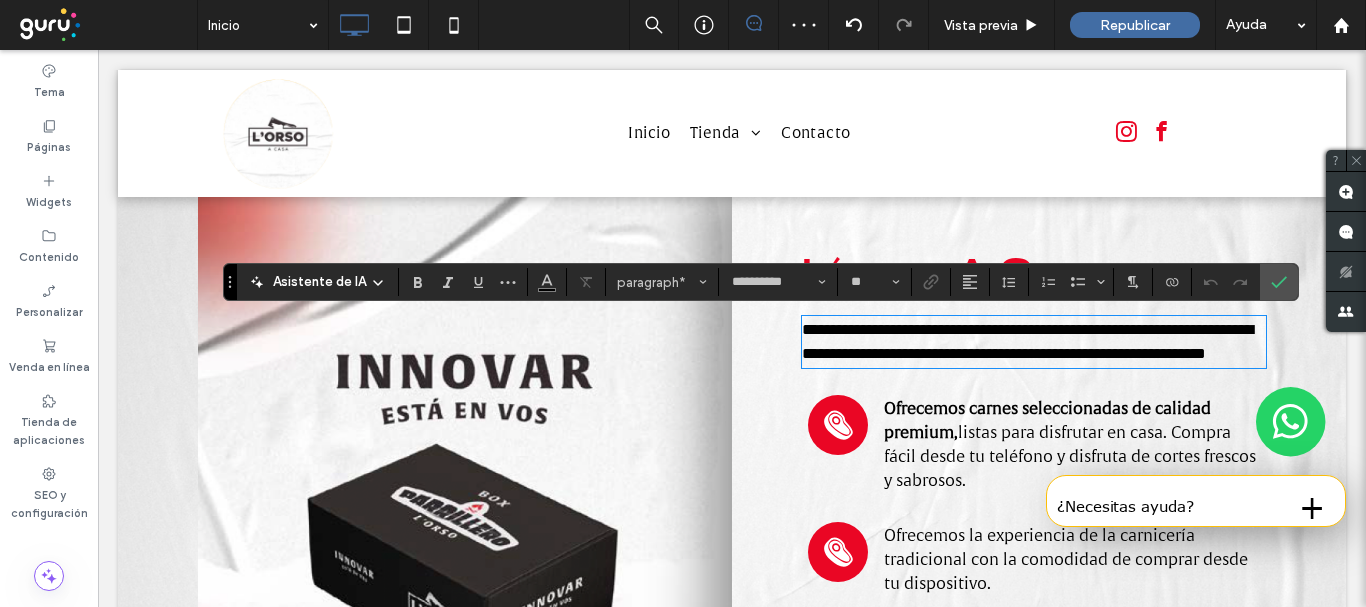 click on "L´orso A Casa" at bounding box center (1034, 279) 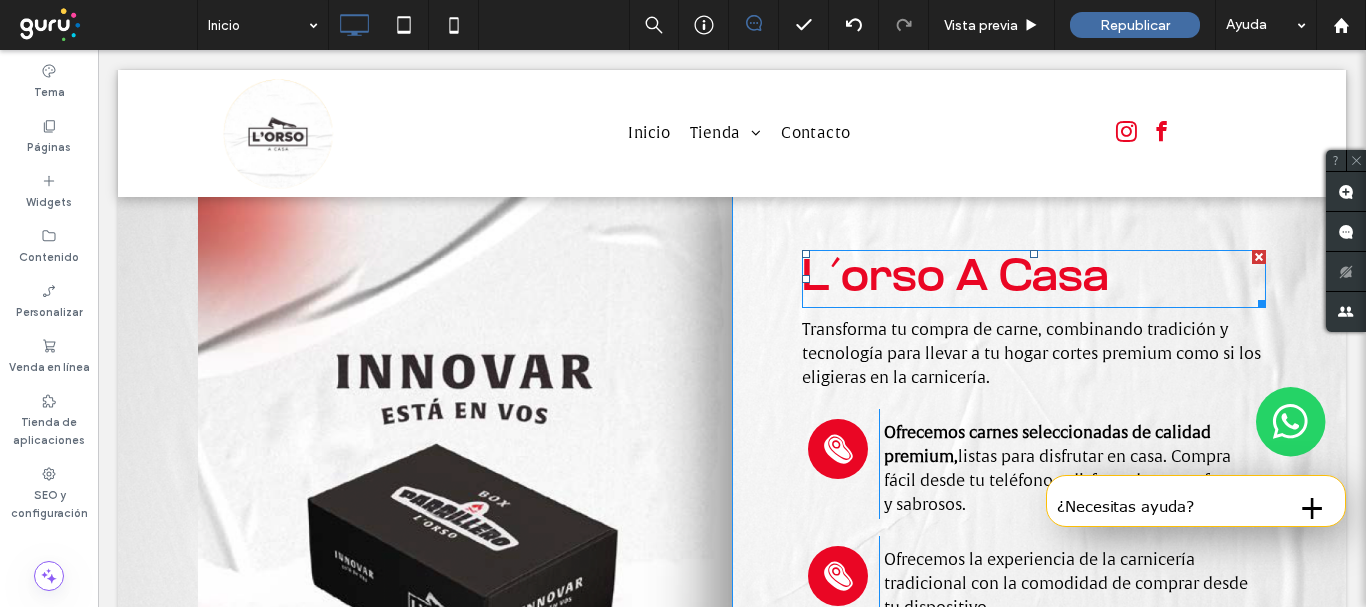 click on "L´orso A Casa" at bounding box center (955, 278) 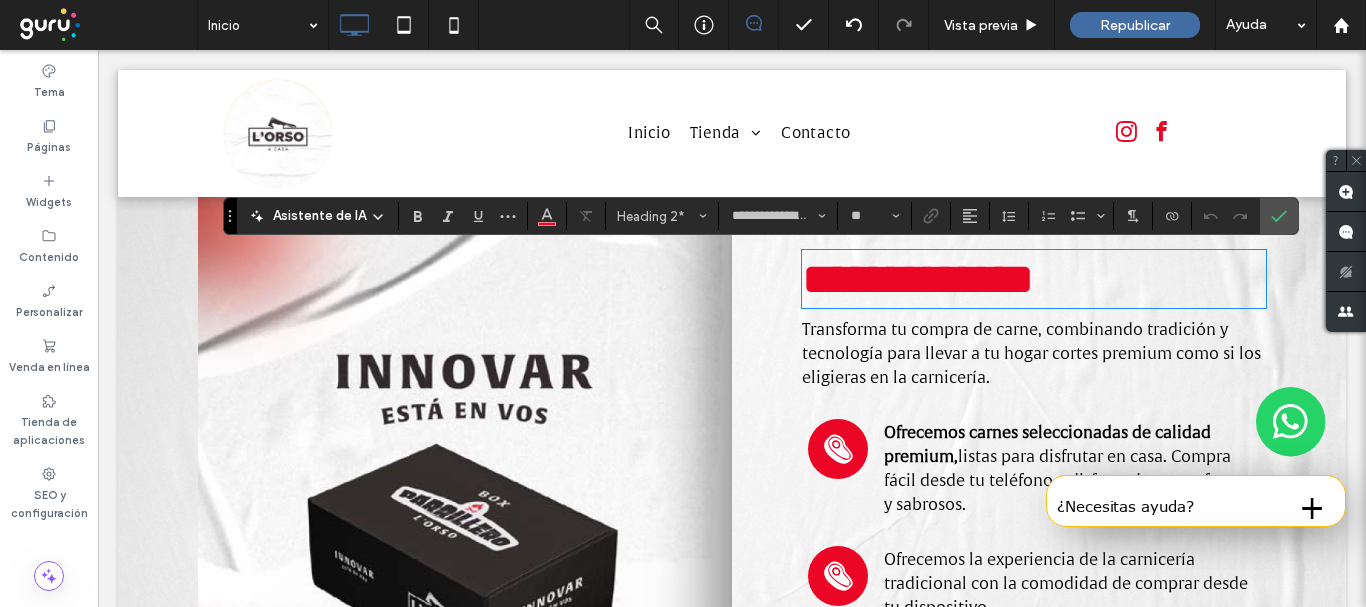 click on "Transforma tu compra de carne, combinando tradición y tecnología para llevar a tu hogar cortes premium como si los eligieras en la carnicería." at bounding box center (1031, 354) 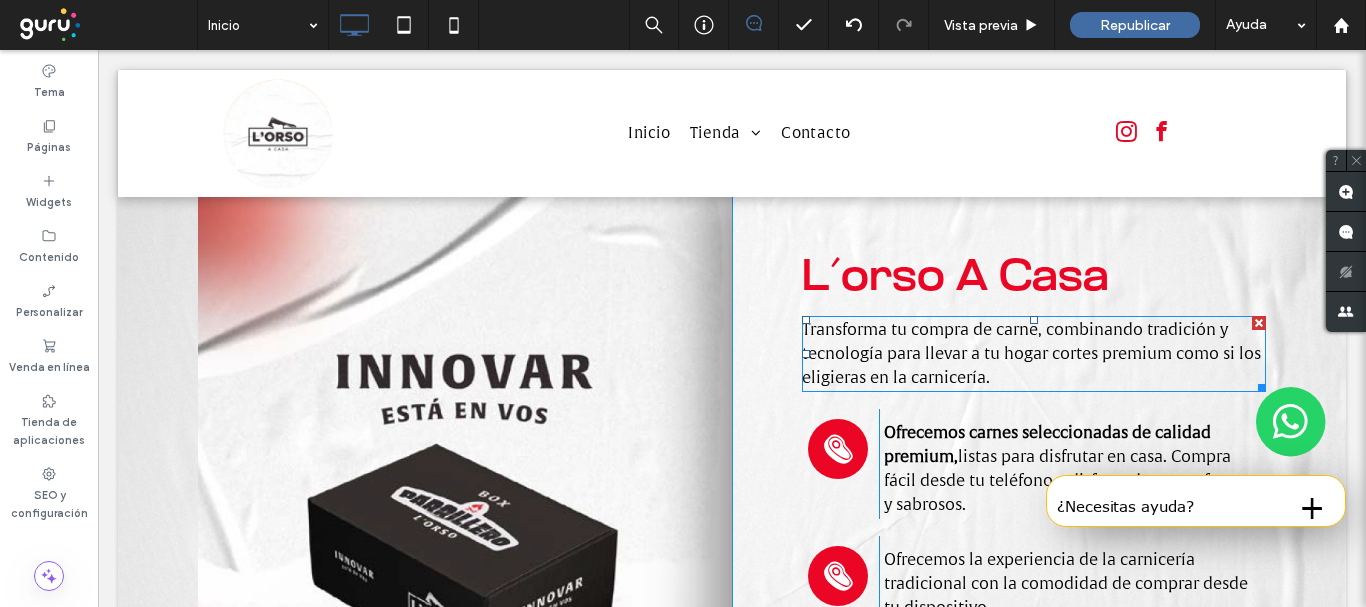click on "Transforma tu compra de carne, combinando tradición y tecnología para llevar a tu hogar cortes premium como si los eligieras en la carnicería." at bounding box center [1031, 354] 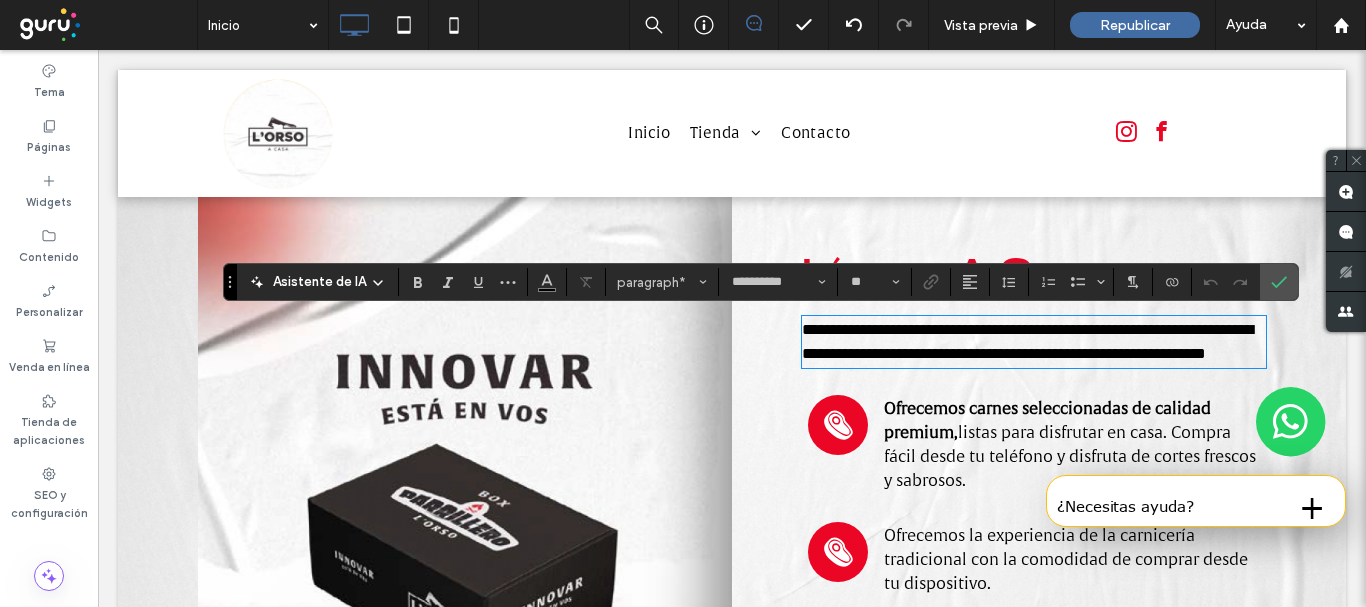 click on "Ofrecemos carnes seleccionadas de calidad premium," at bounding box center (1047, 421) 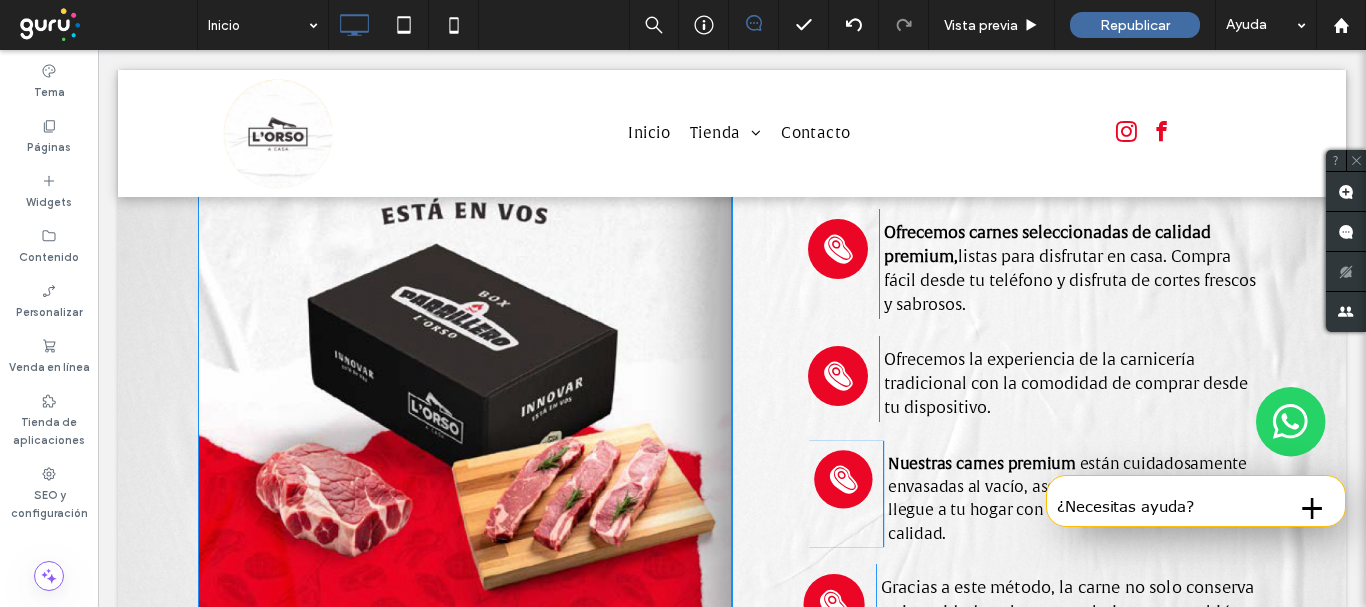 scroll, scrollTop: 800, scrollLeft: 0, axis: vertical 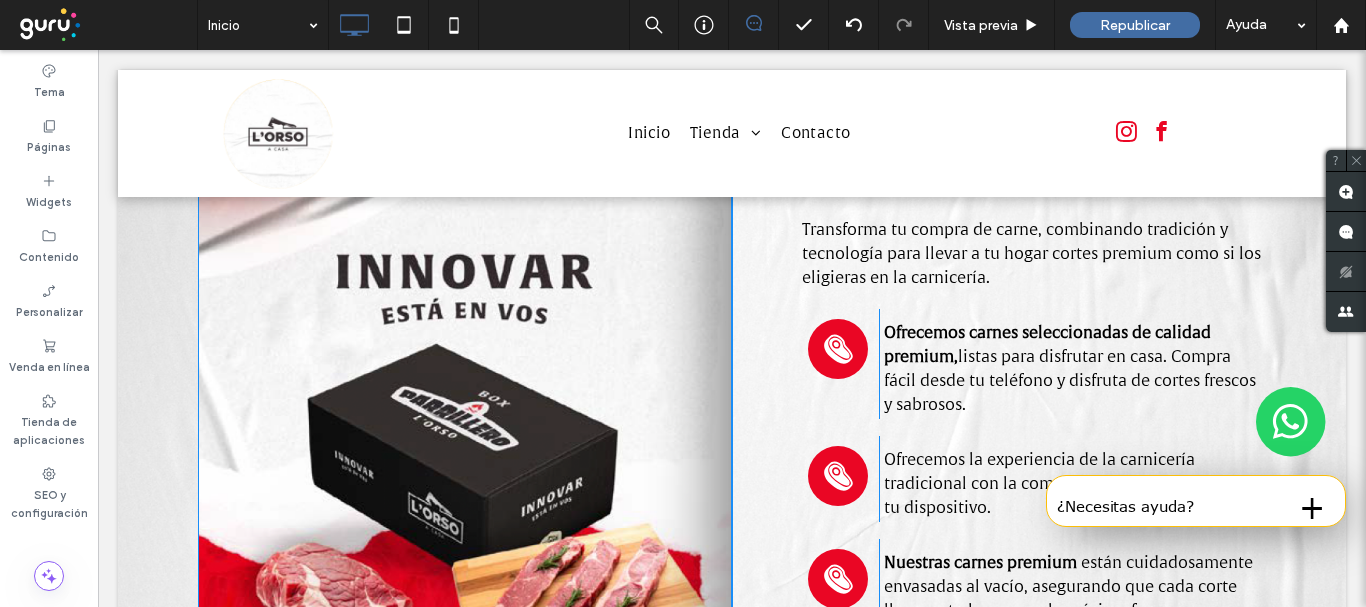 click at bounding box center (465, 420) 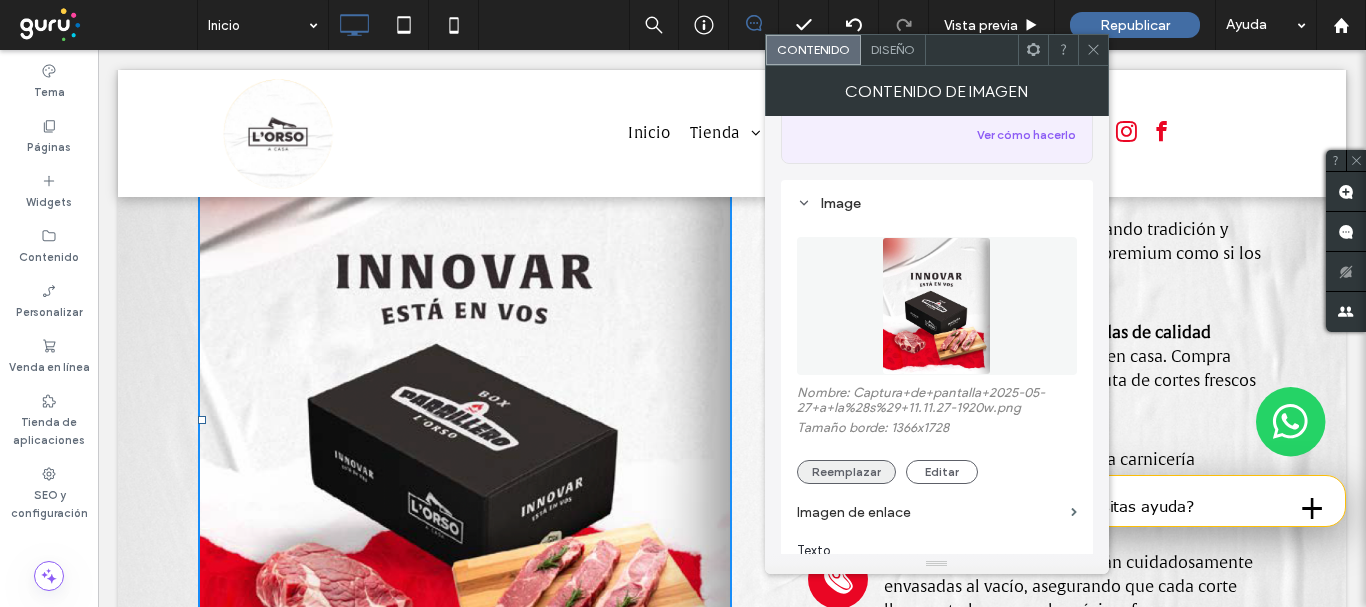 scroll, scrollTop: 200, scrollLeft: 0, axis: vertical 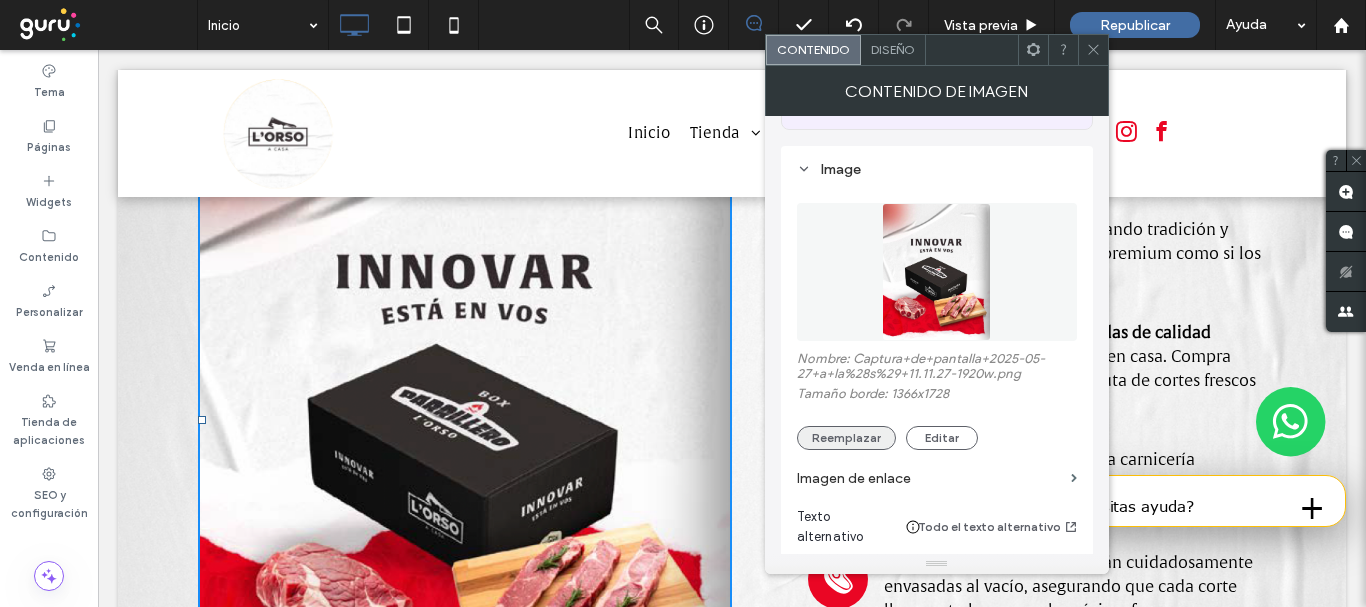 click on "Reemplazar" at bounding box center (846, 438) 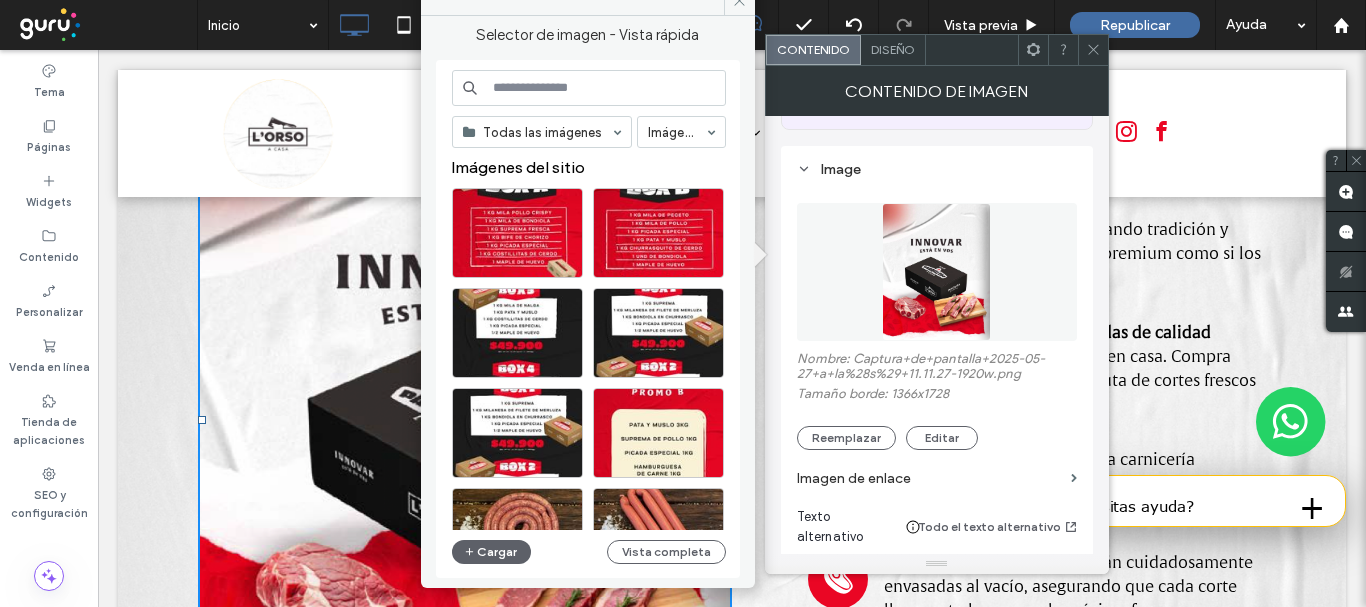 click at bounding box center (589, 88) 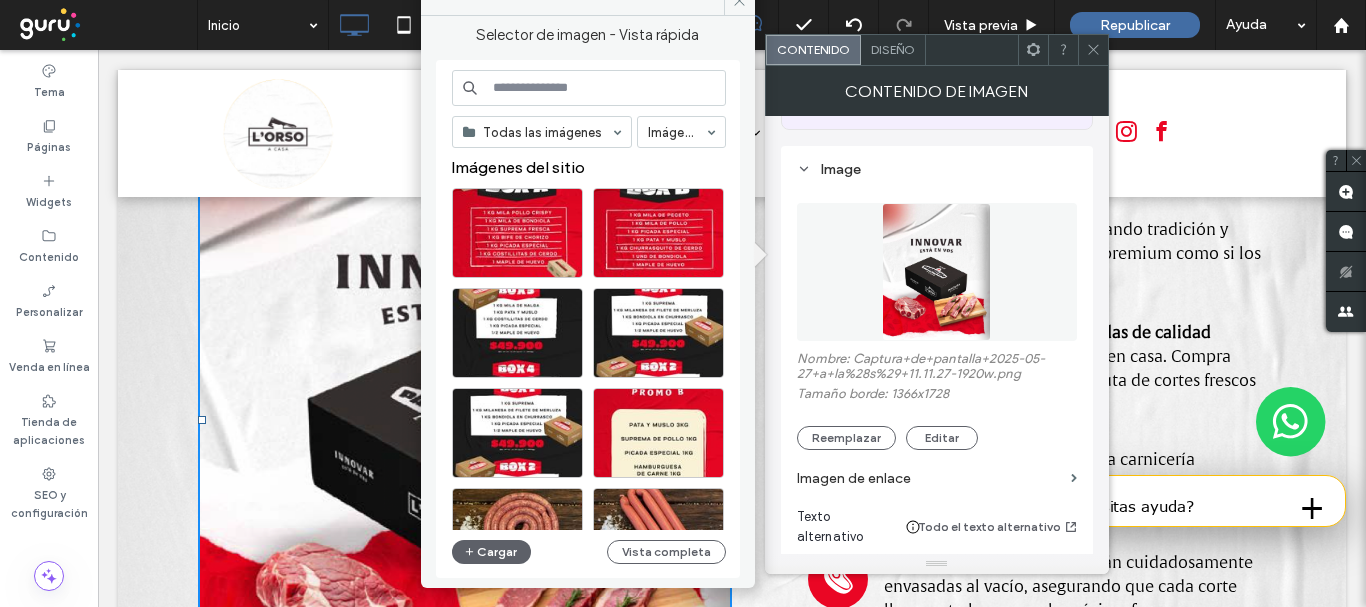click at bounding box center (589, 88) 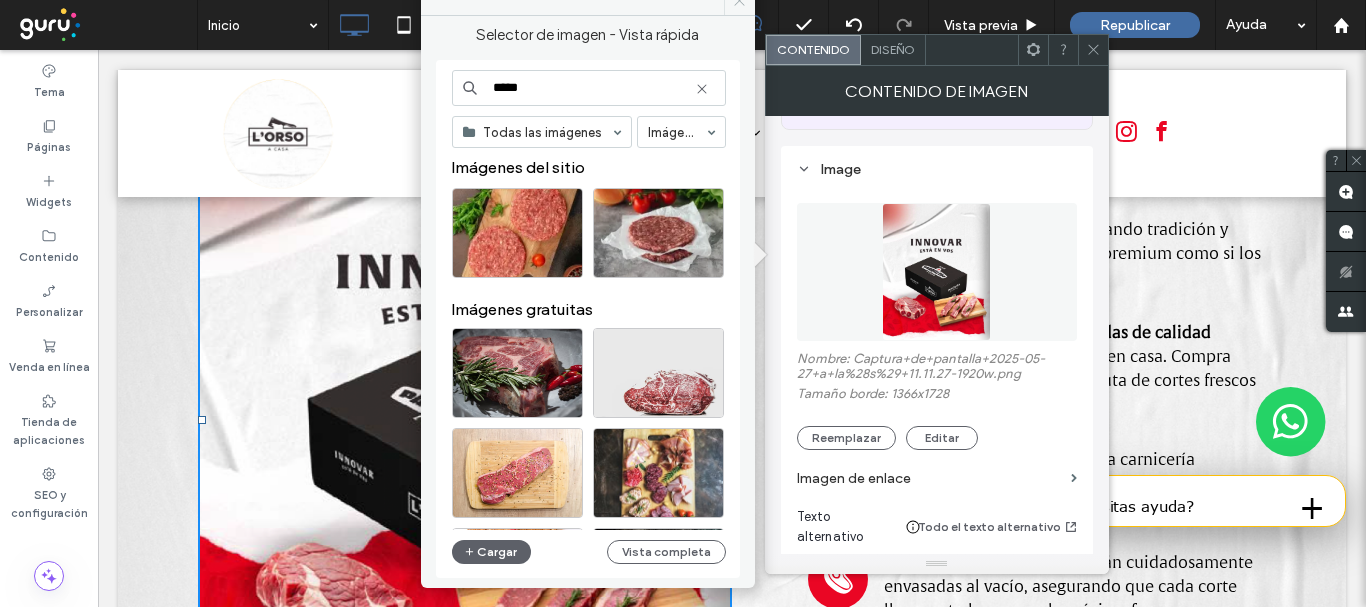 type on "*****" 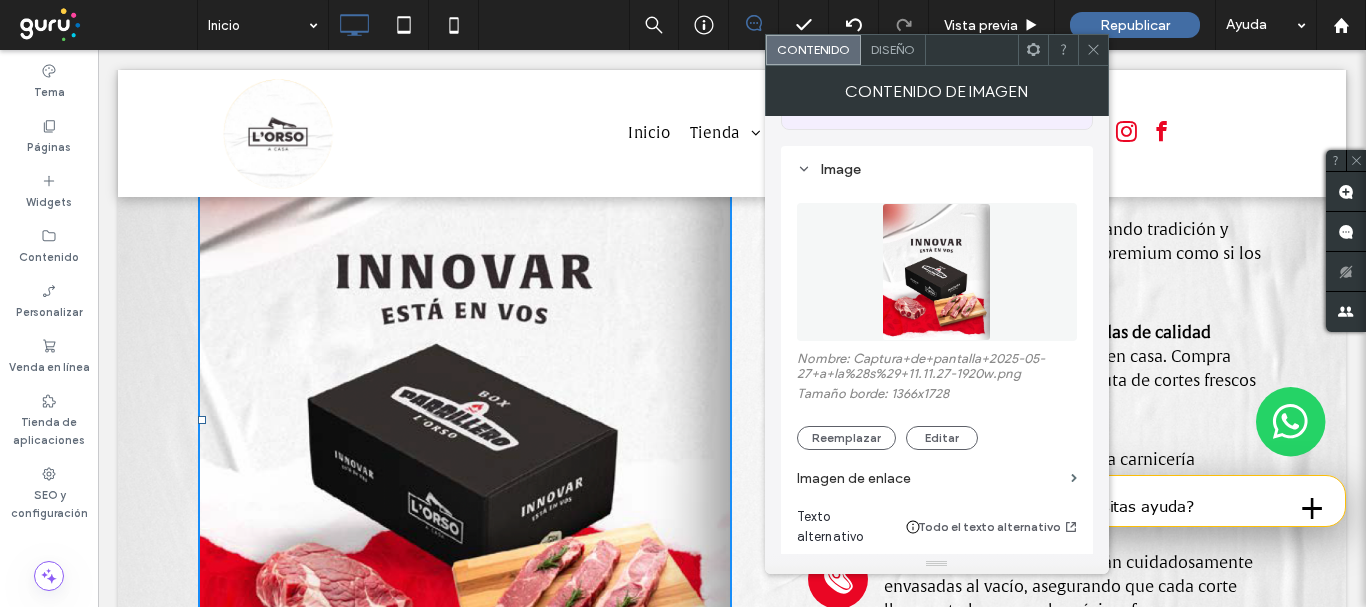 click 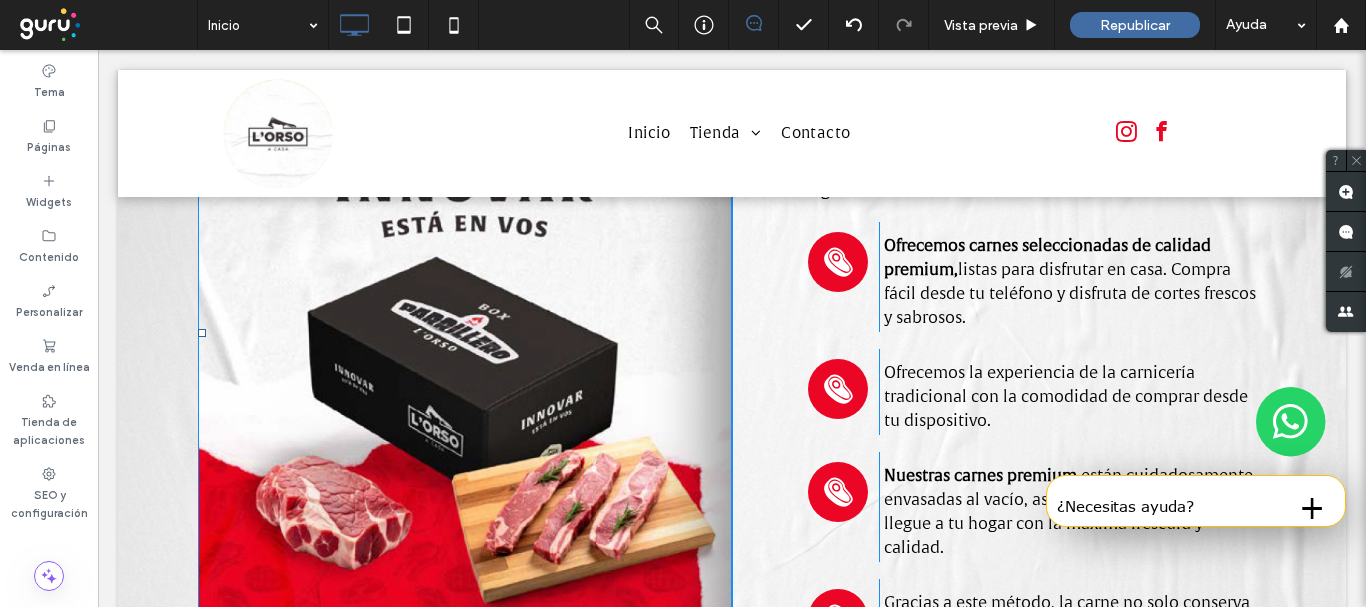 scroll, scrollTop: 1000, scrollLeft: 0, axis: vertical 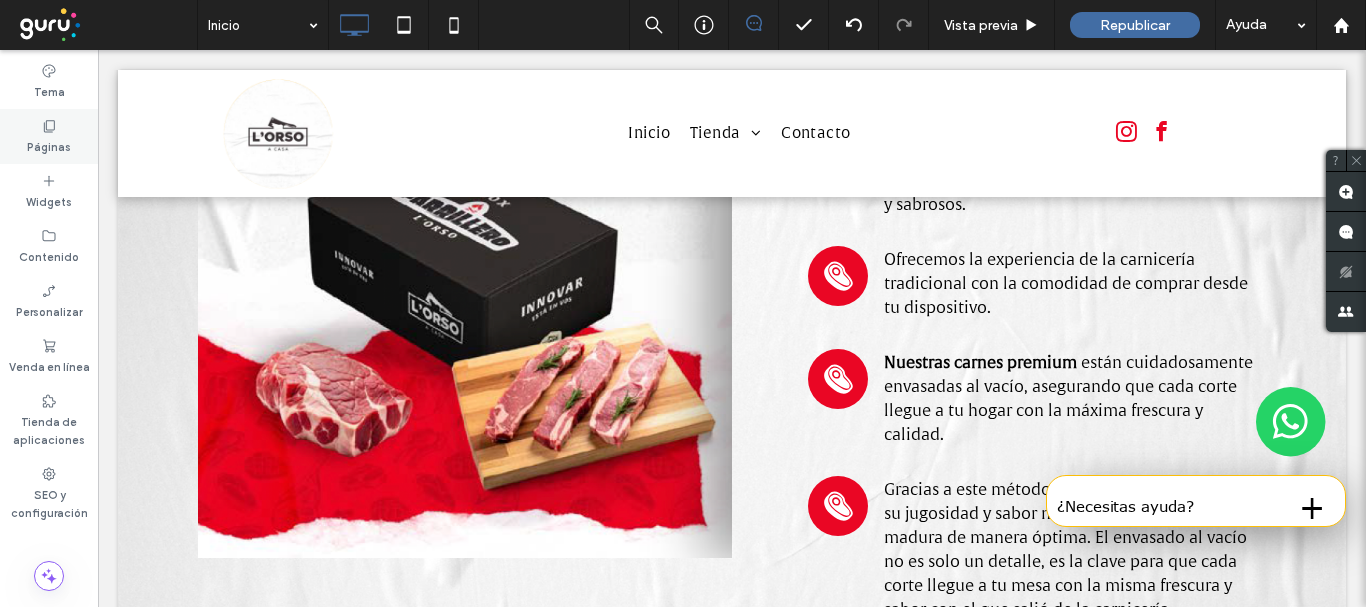click on "Páginas" at bounding box center [49, 145] 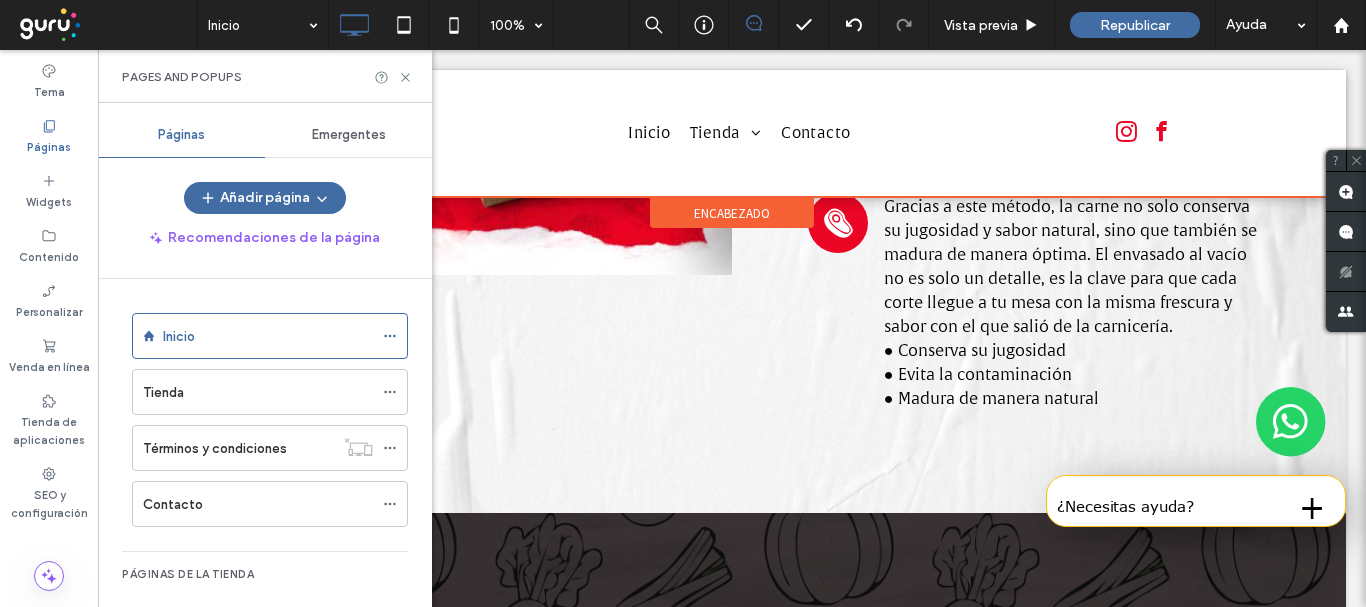 scroll, scrollTop: 1000, scrollLeft: 0, axis: vertical 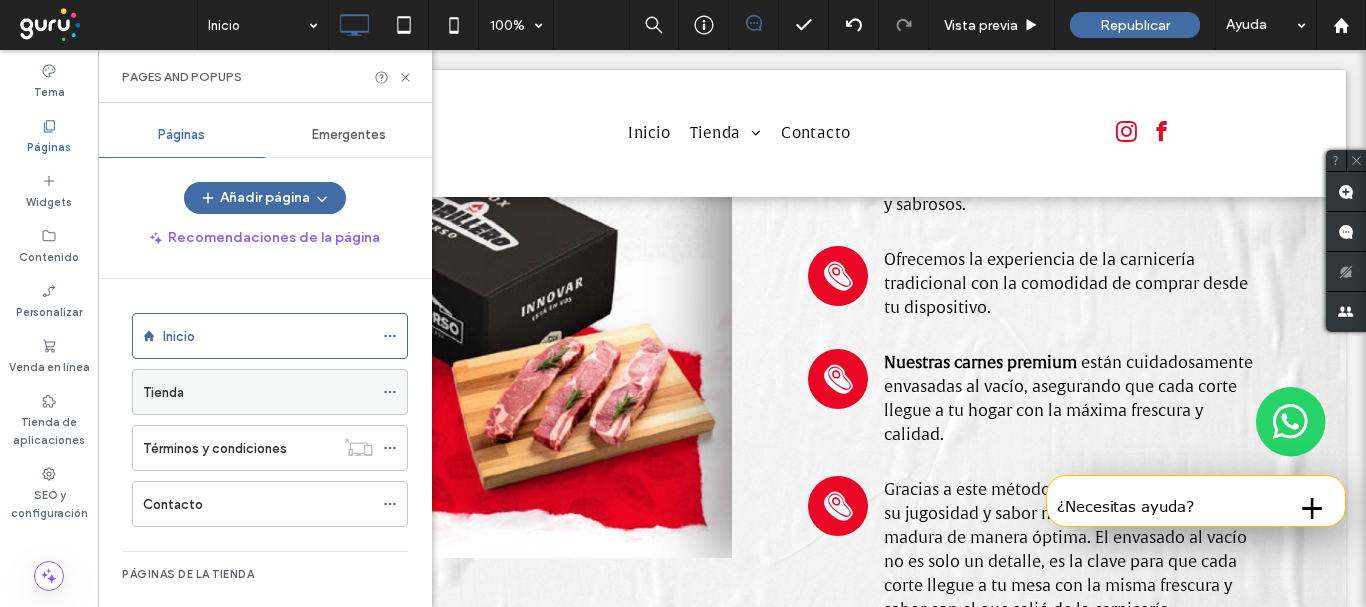 click on "Tienda" at bounding box center [258, 392] 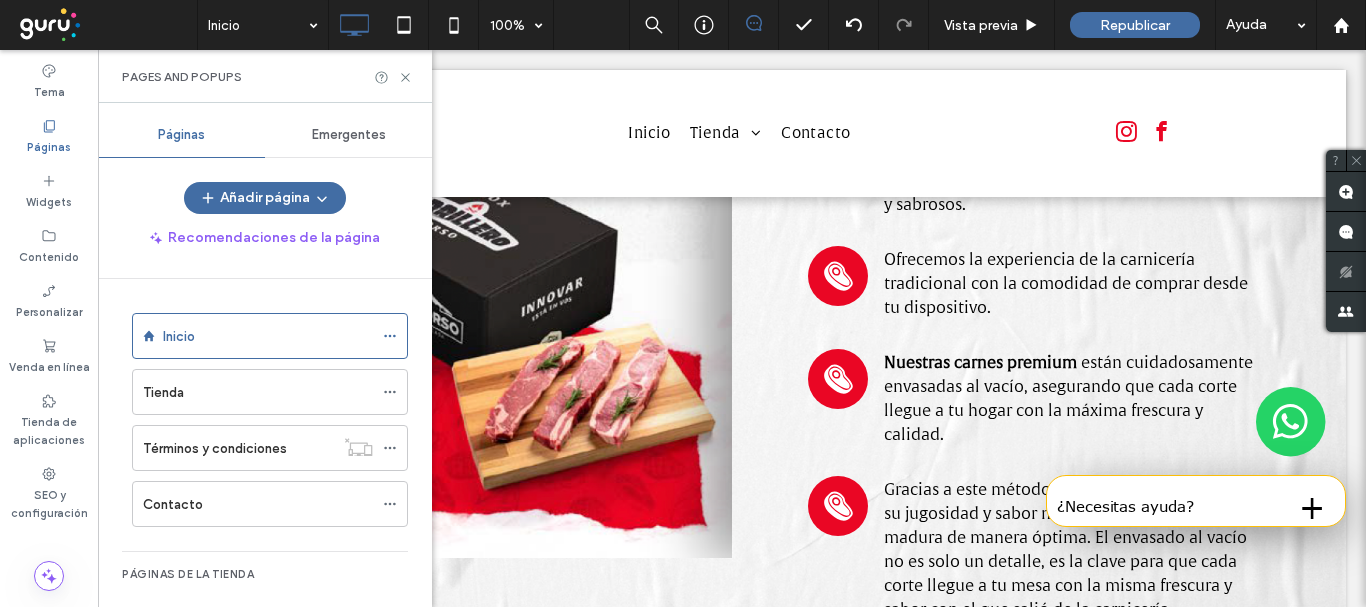 click at bounding box center [0, 0] 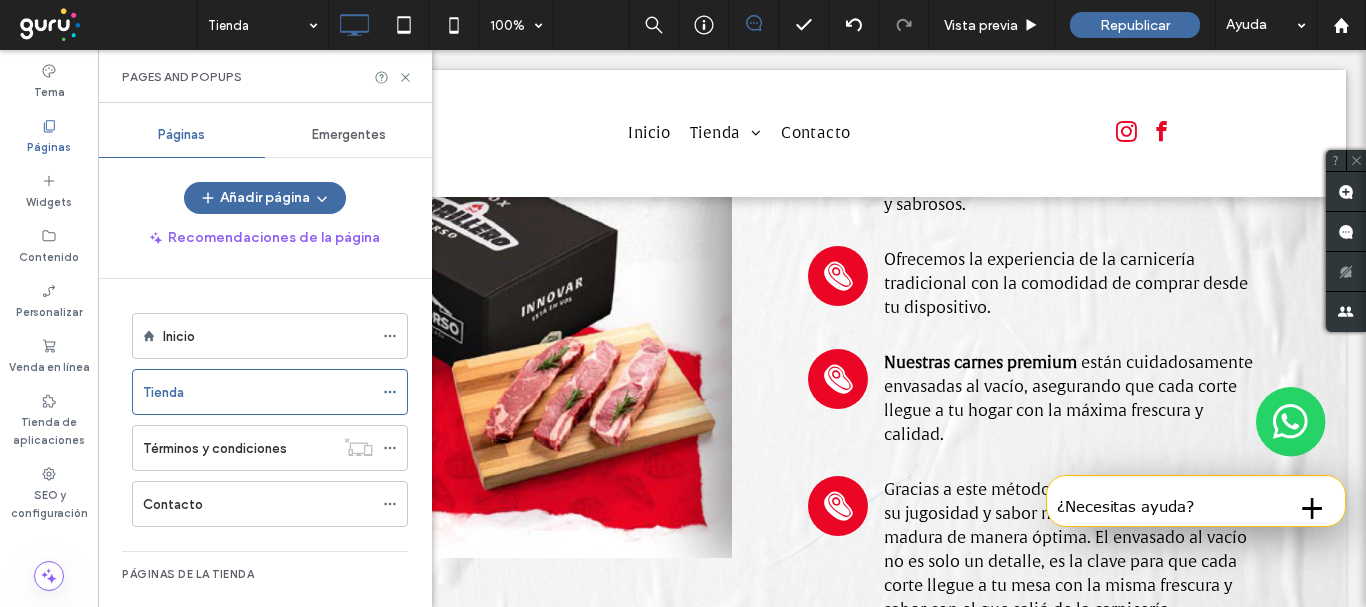 click 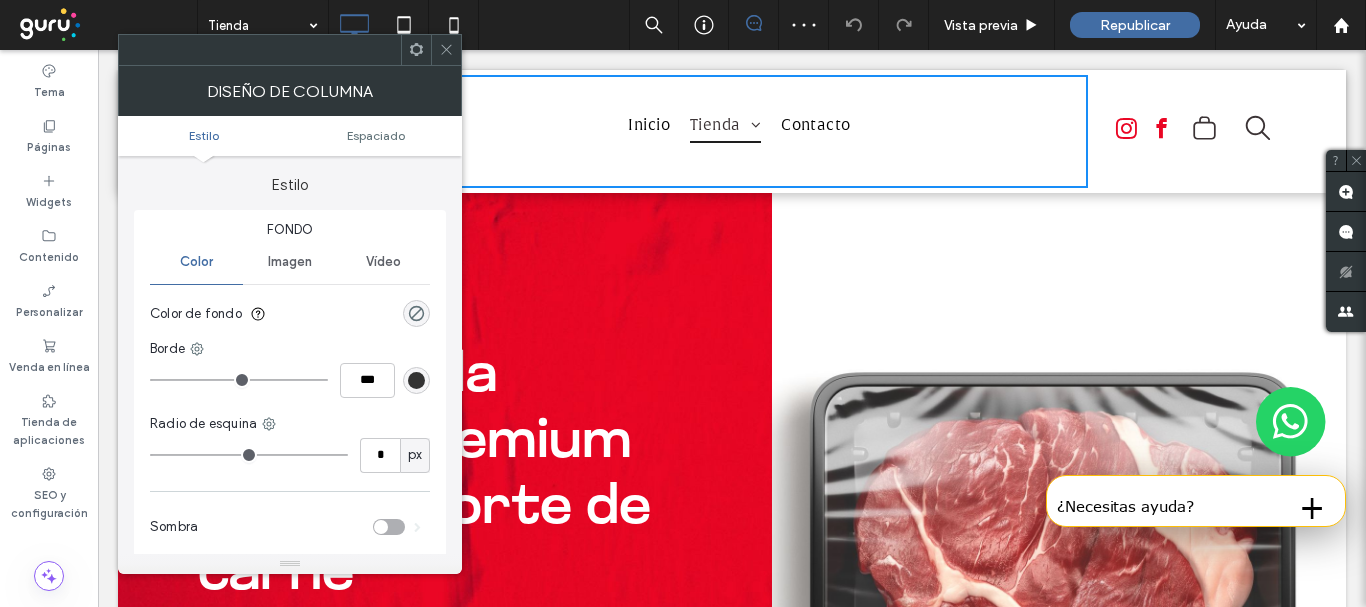 scroll, scrollTop: 0, scrollLeft: 0, axis: both 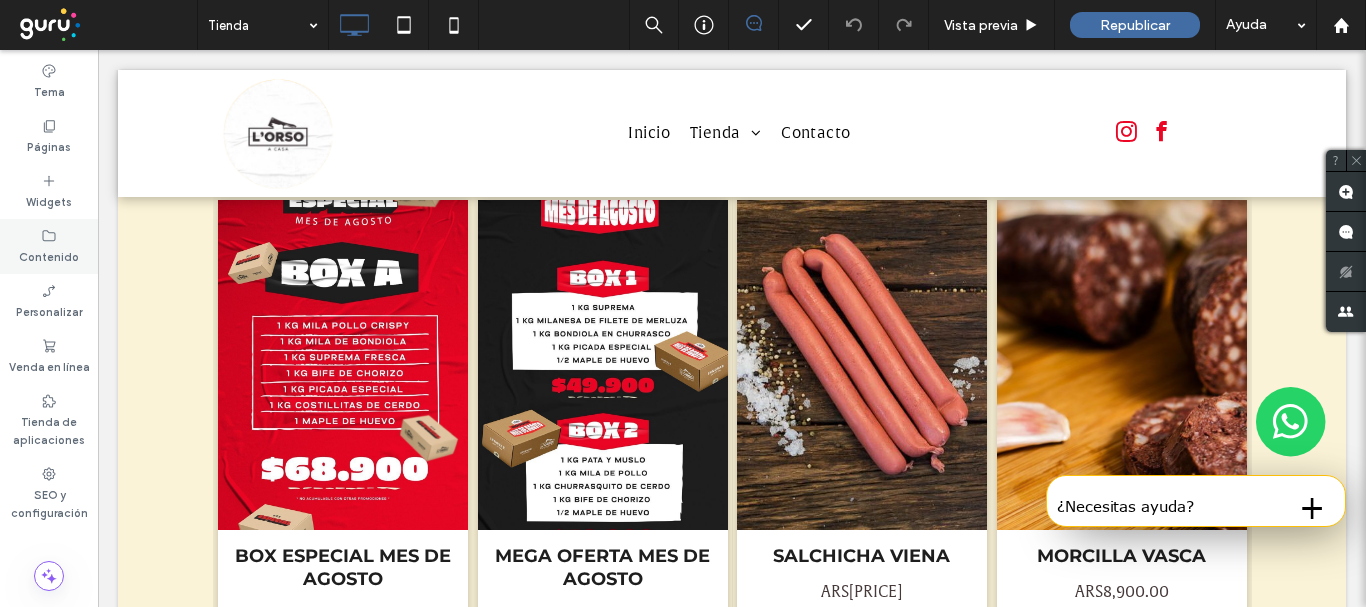 click 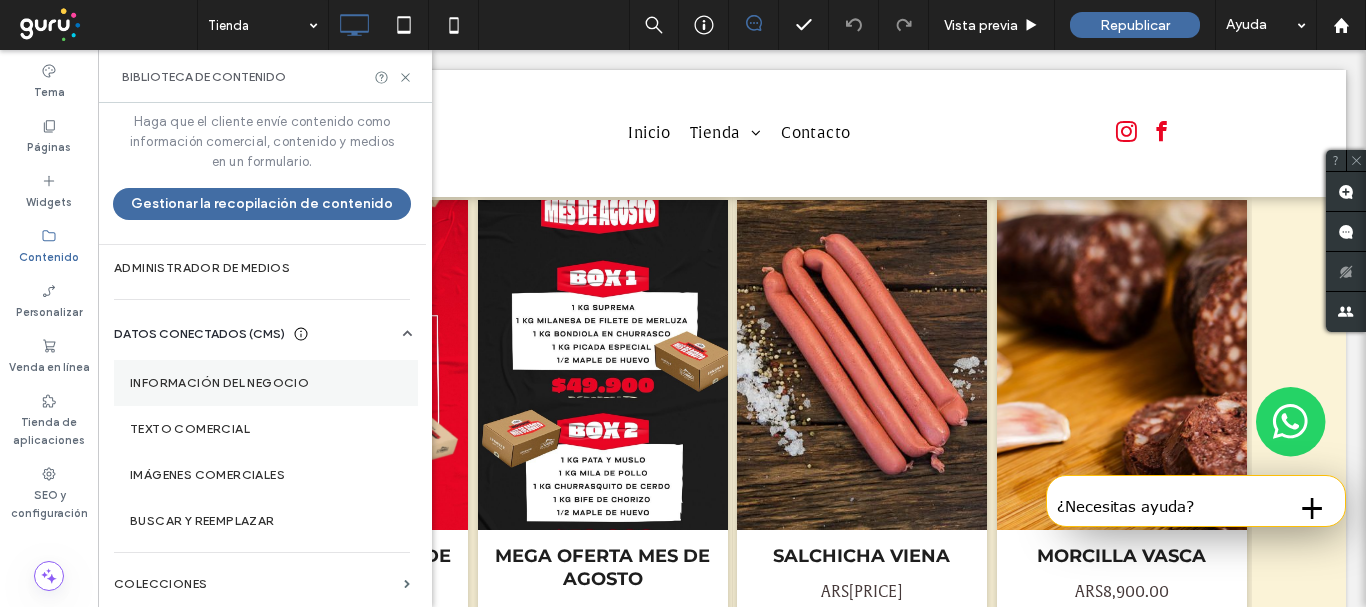 scroll, scrollTop: 19, scrollLeft: 0, axis: vertical 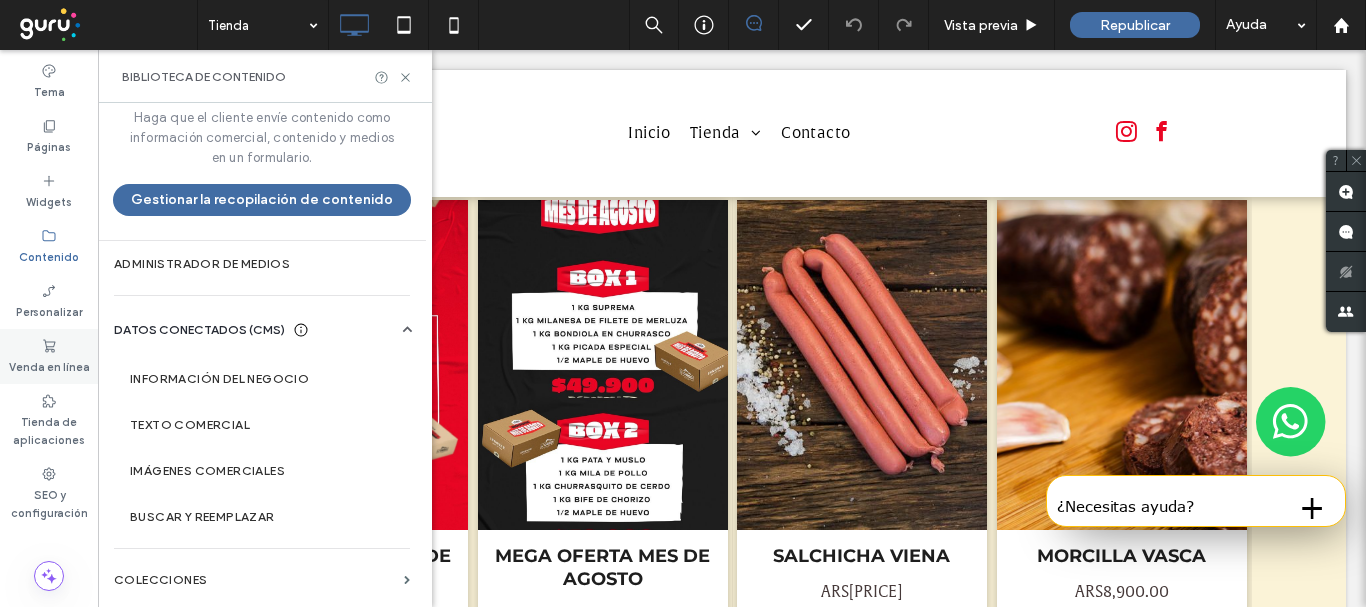 click 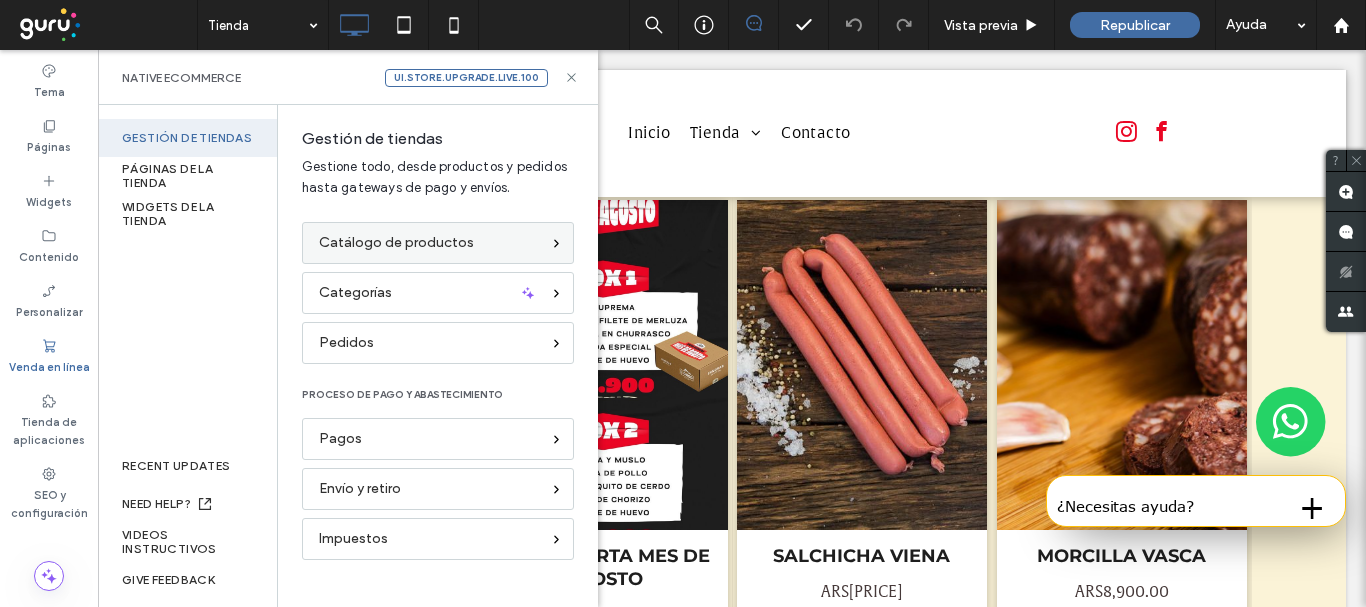 click on "Catálogo de productos" at bounding box center (396, 243) 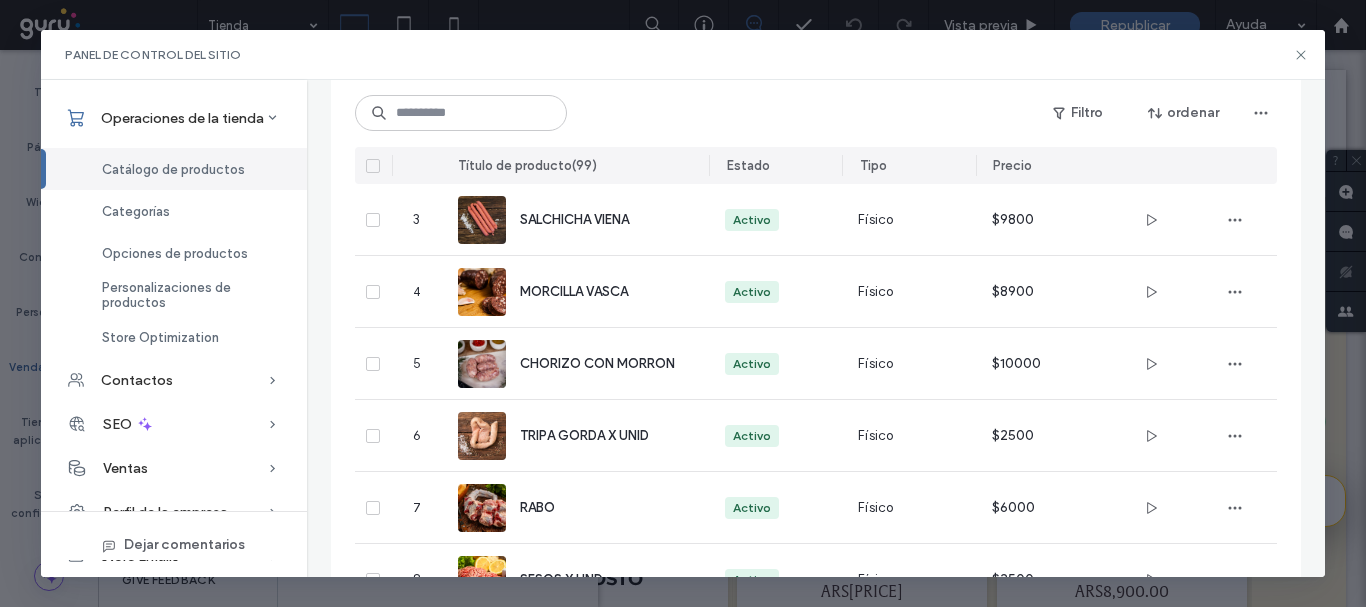 scroll, scrollTop: 0, scrollLeft: 0, axis: both 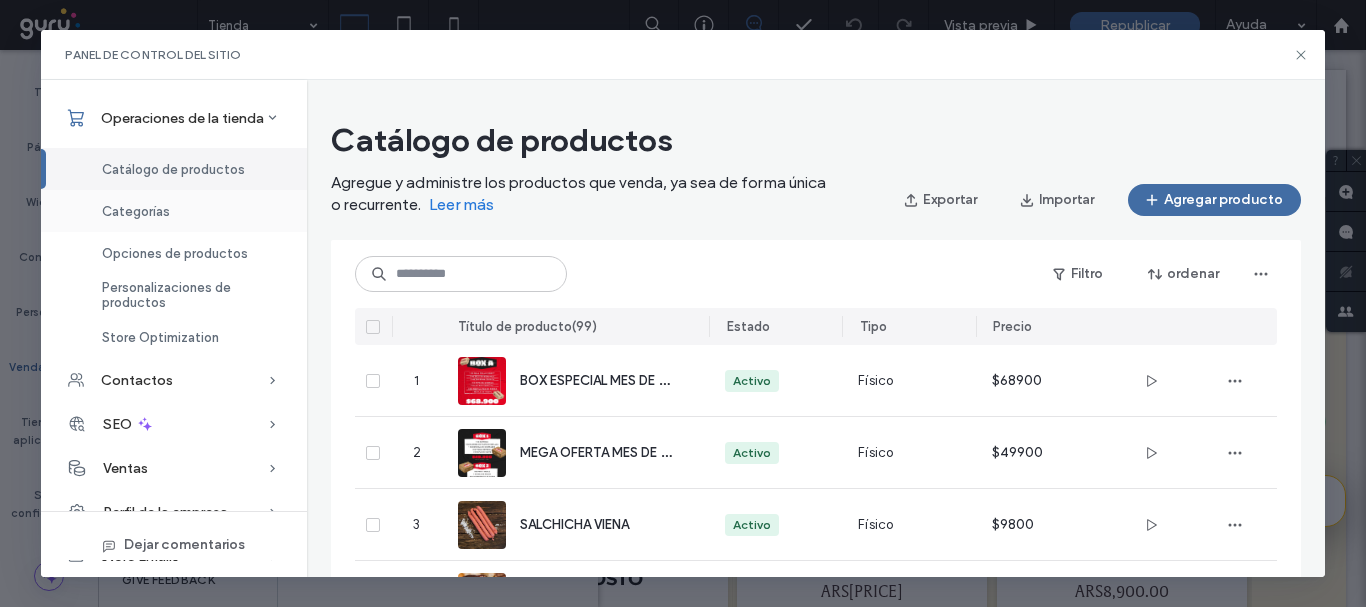 click on "Categorías" at bounding box center (174, 211) 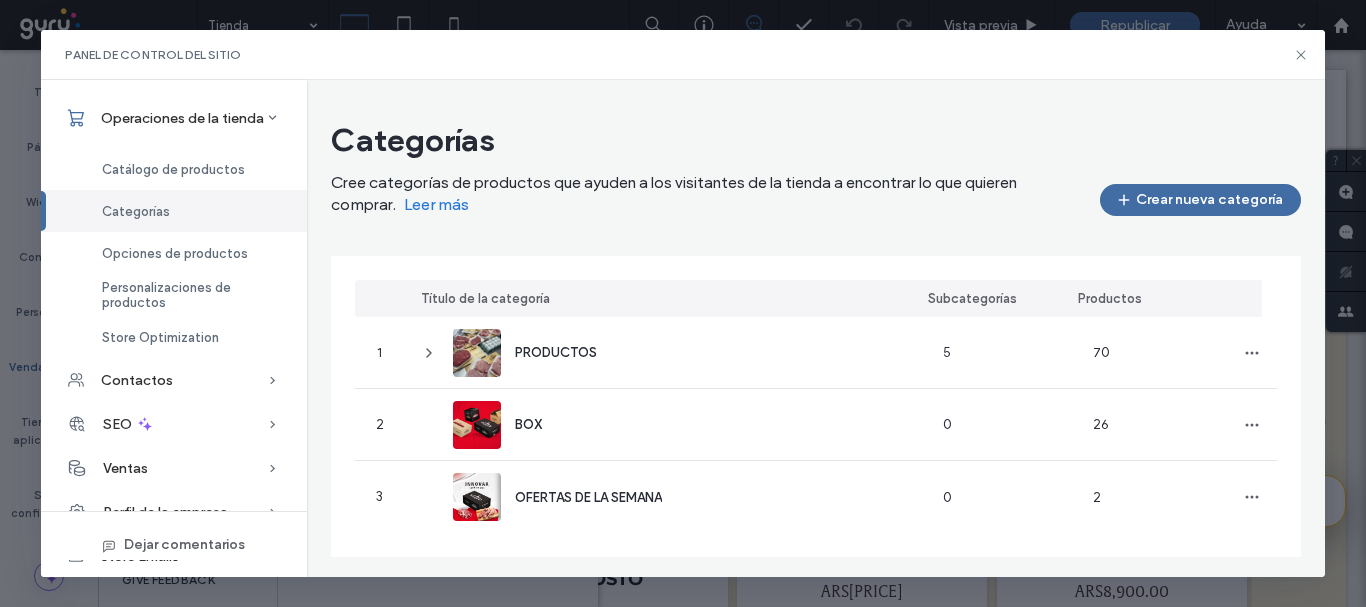 scroll, scrollTop: 4, scrollLeft: 0, axis: vertical 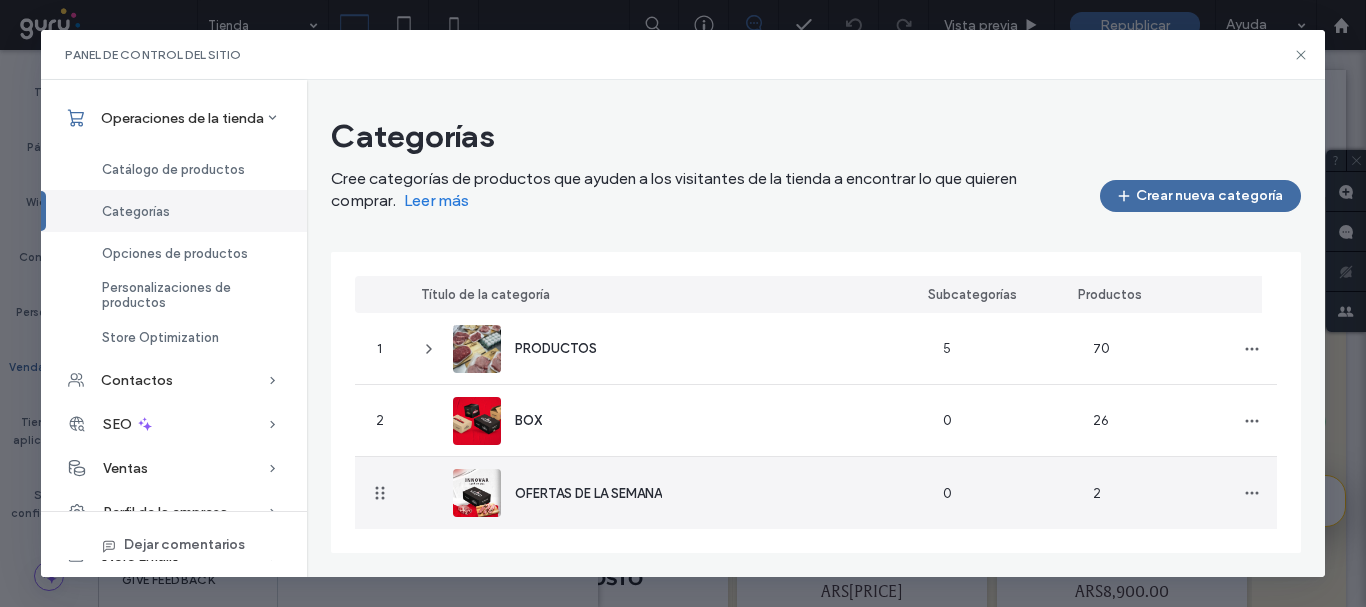 click on "OFERTAS DE LA SEMANA" at bounding box center (666, 493) 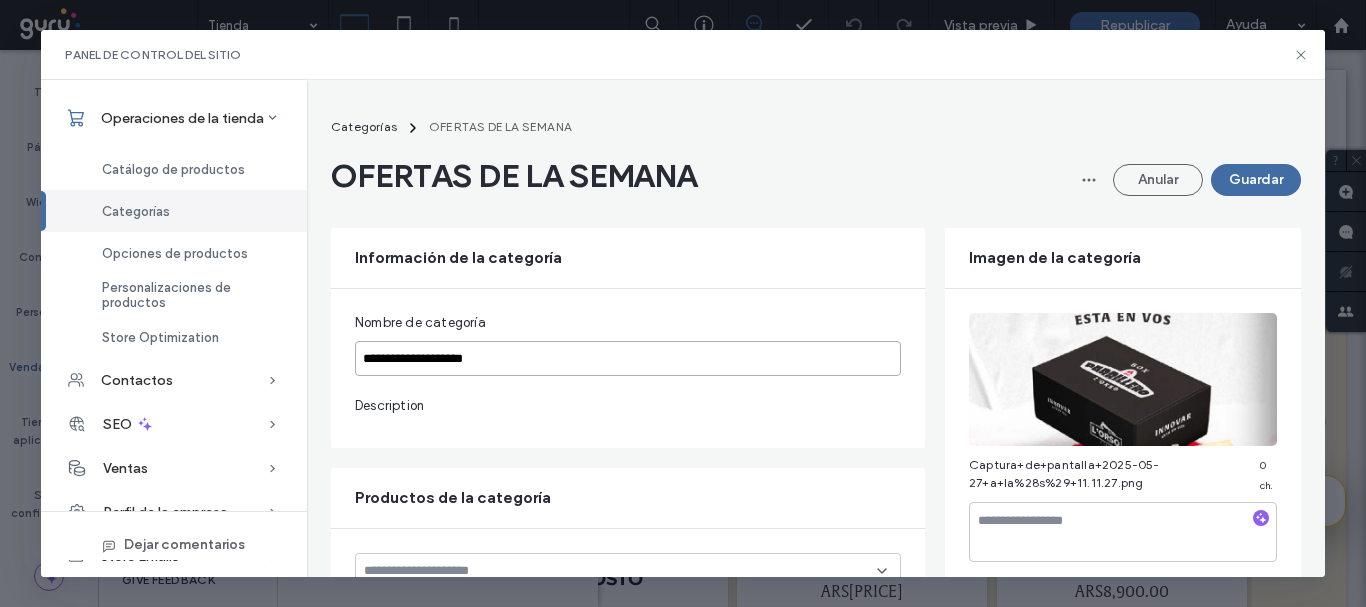 click on "**********" at bounding box center (628, 358) 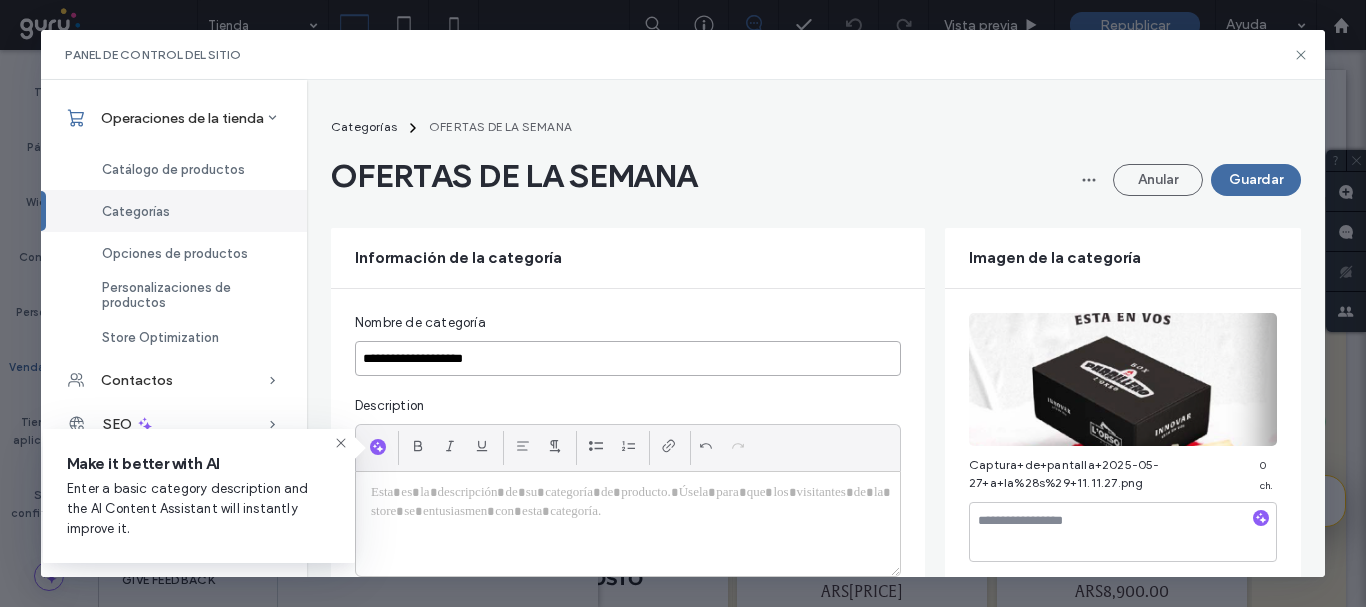 click on "**********" at bounding box center [628, 358] 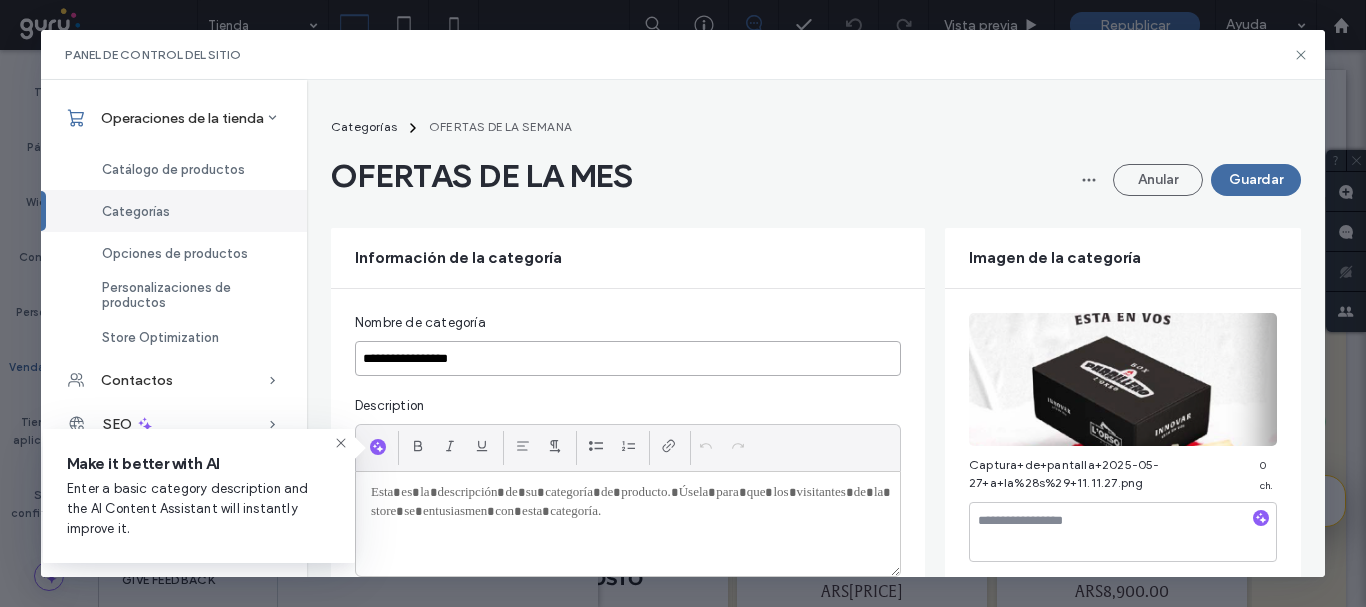 click on "**********" at bounding box center [628, 358] 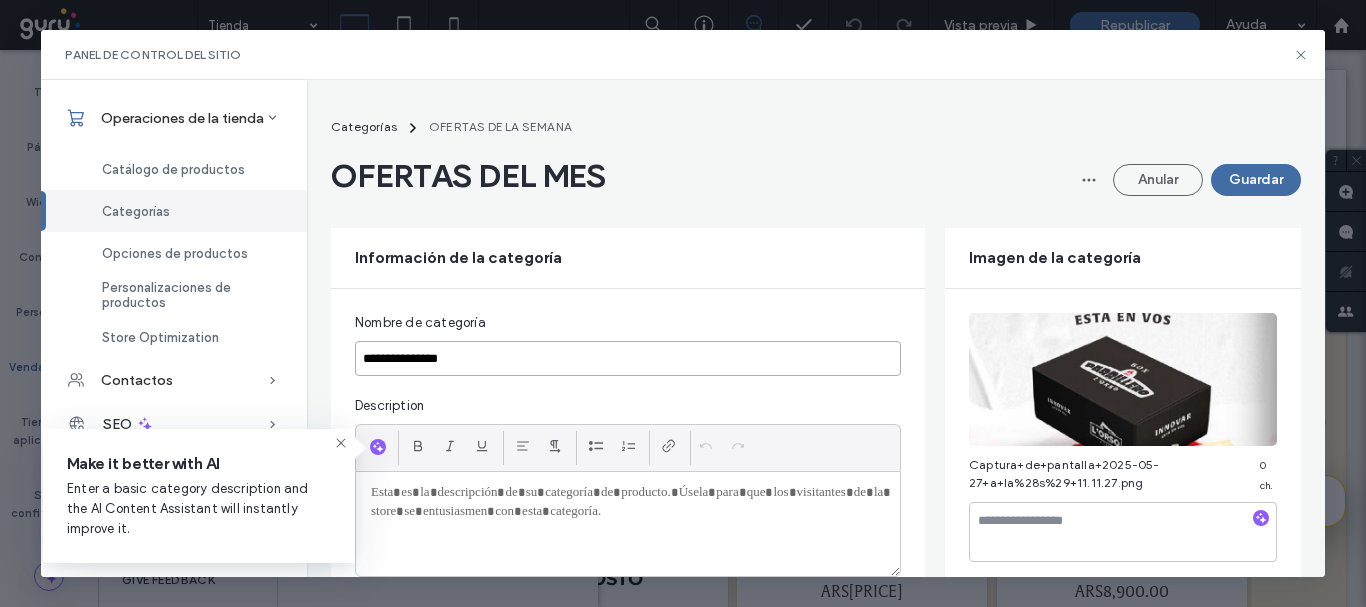 type on "**********" 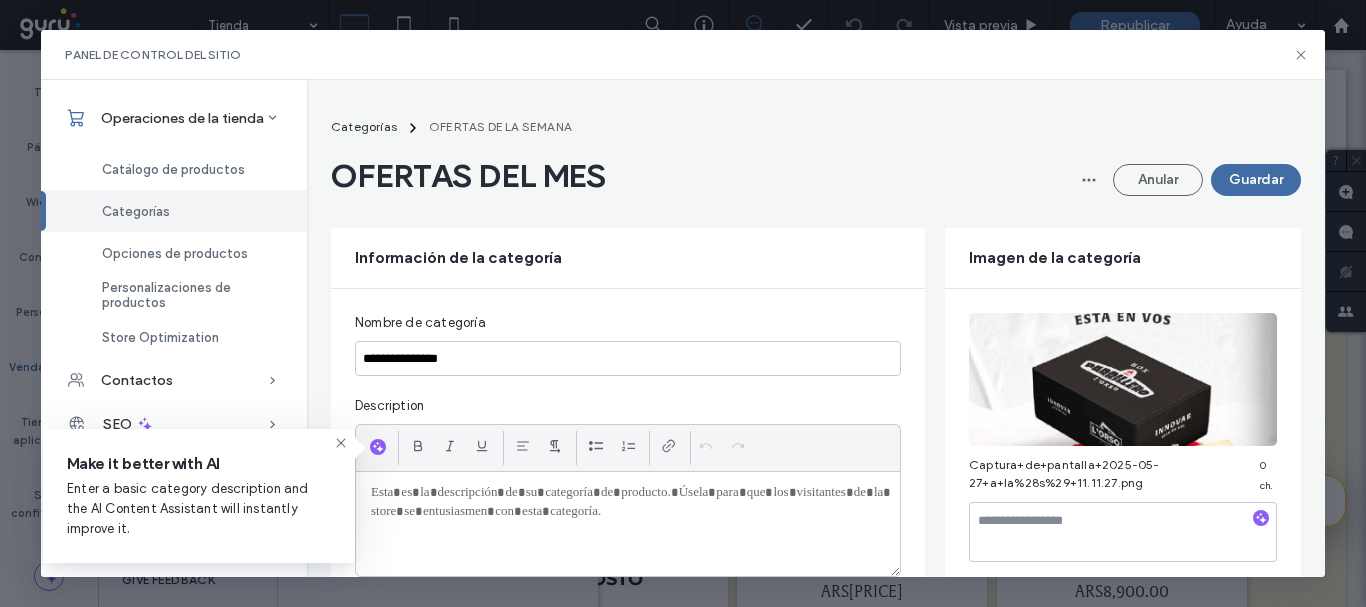 click on "Información de la categoría" at bounding box center (628, 258) 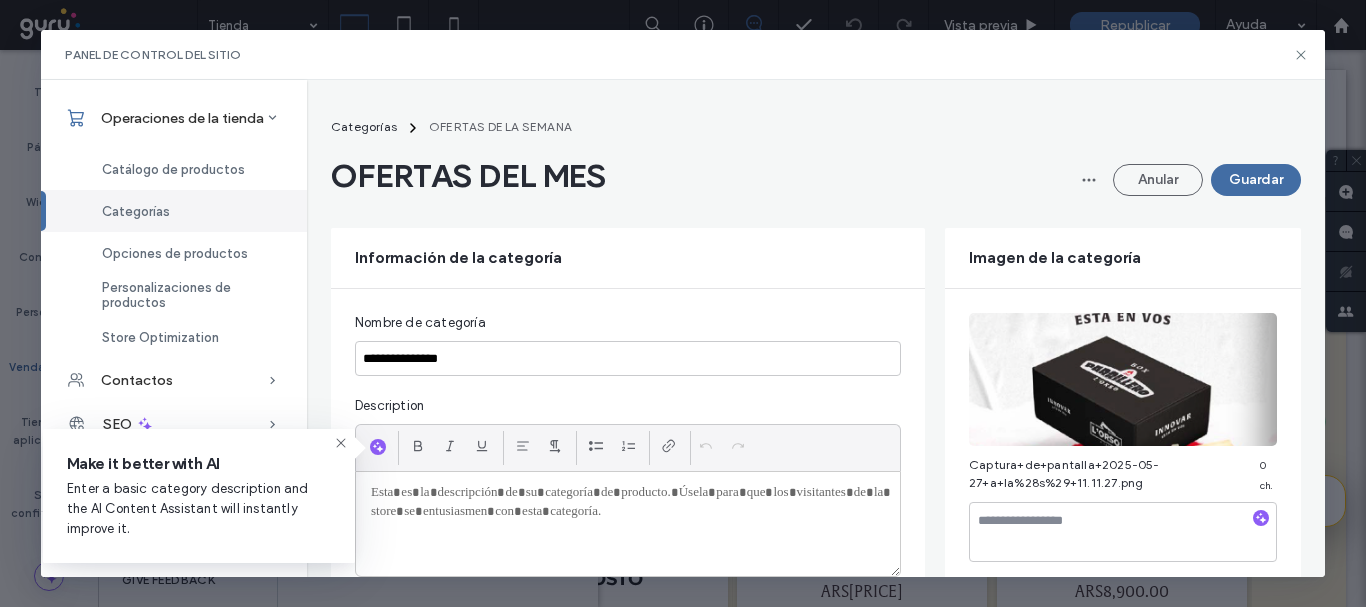 click 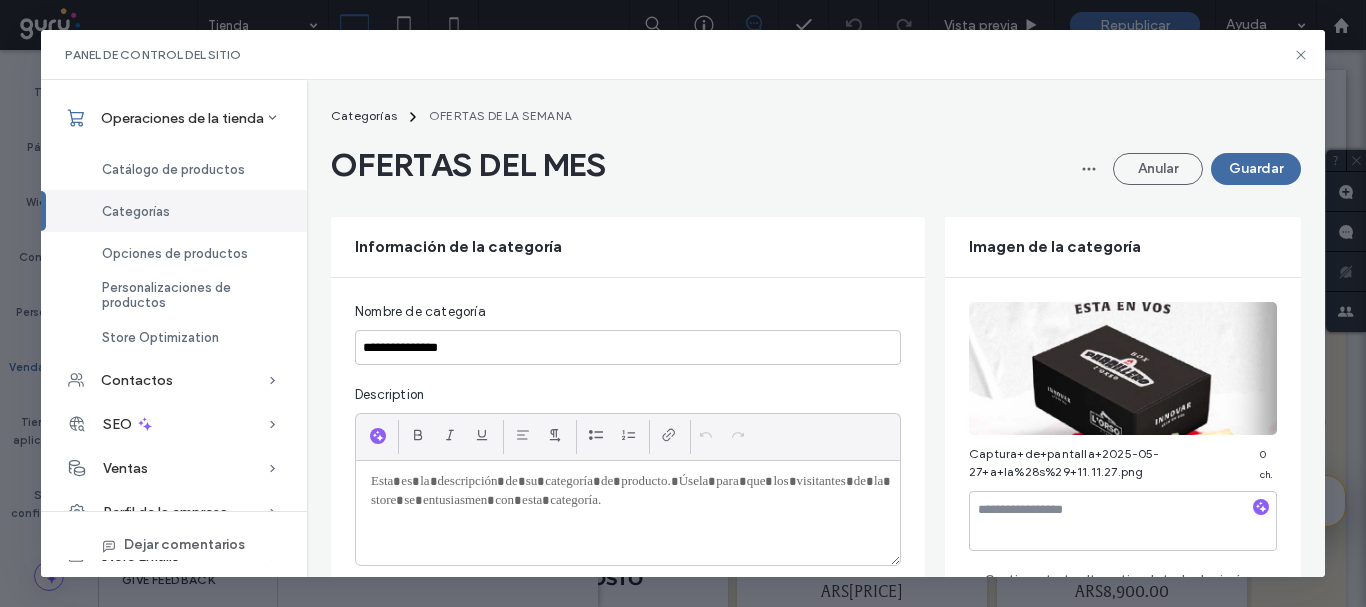 scroll, scrollTop: 0, scrollLeft: 0, axis: both 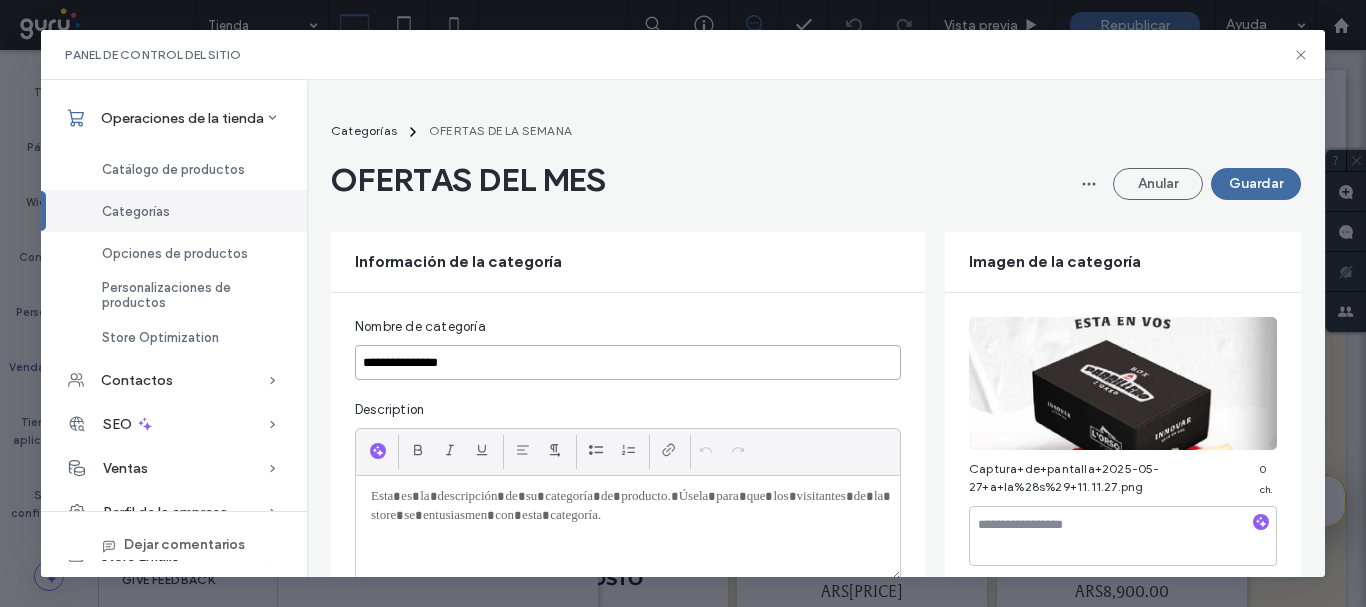click on "**********" at bounding box center (628, 362) 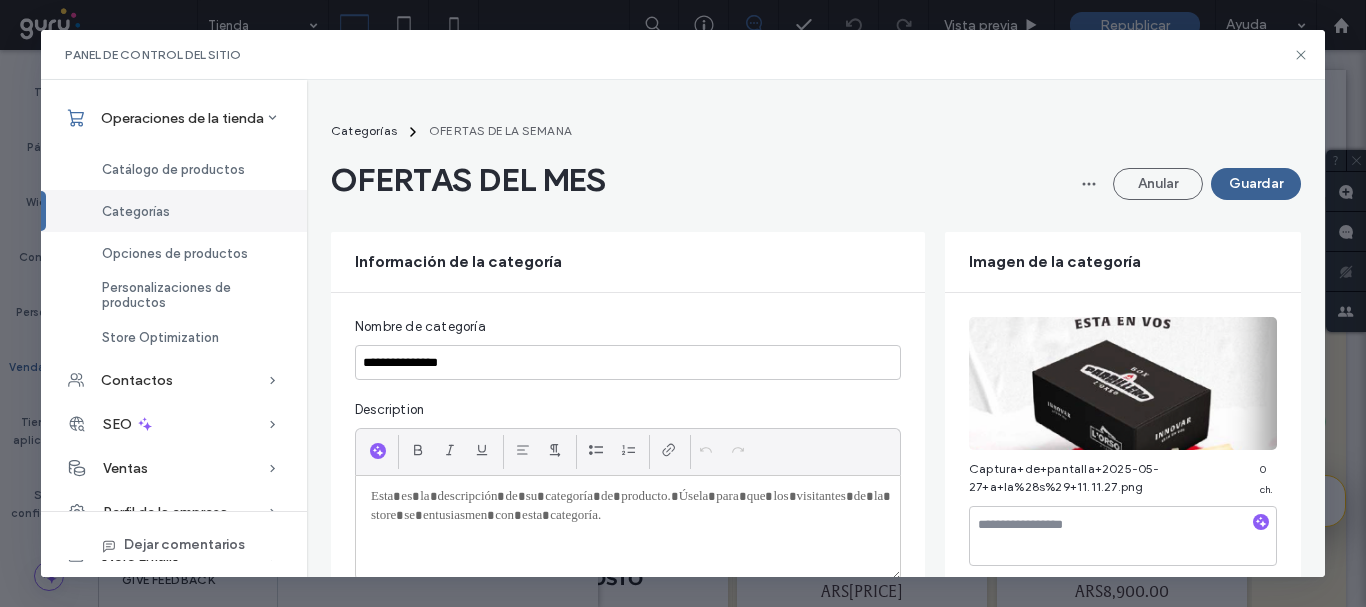 click on "Guardar" at bounding box center [1256, 184] 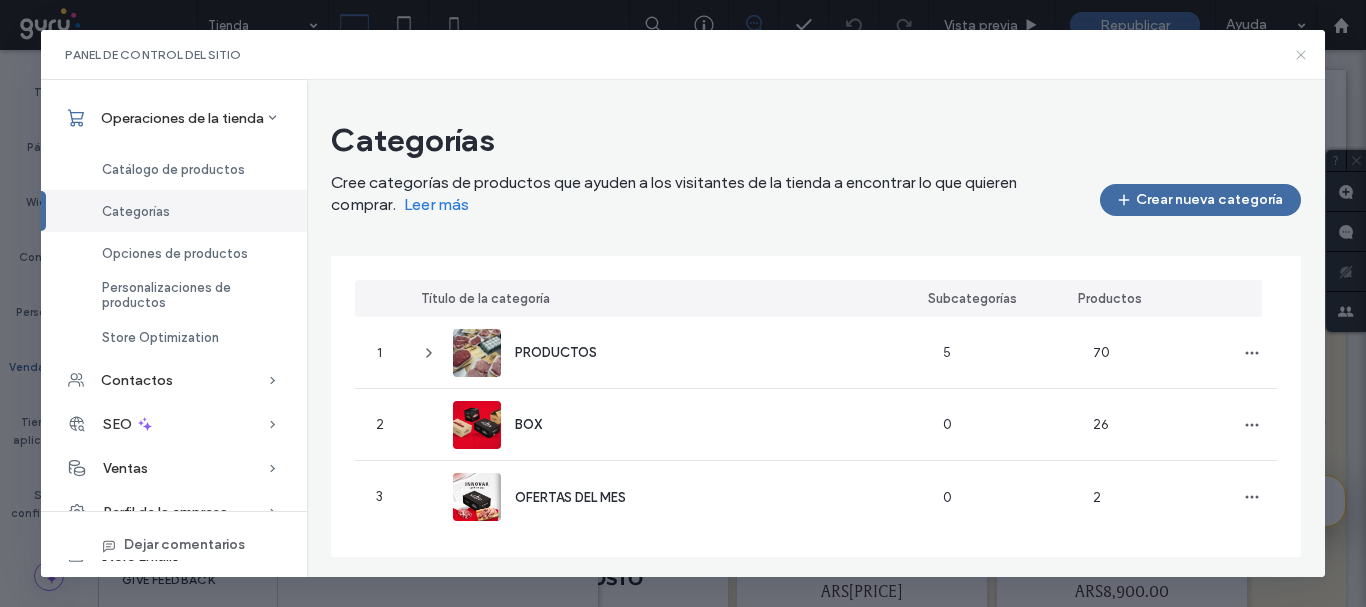 click 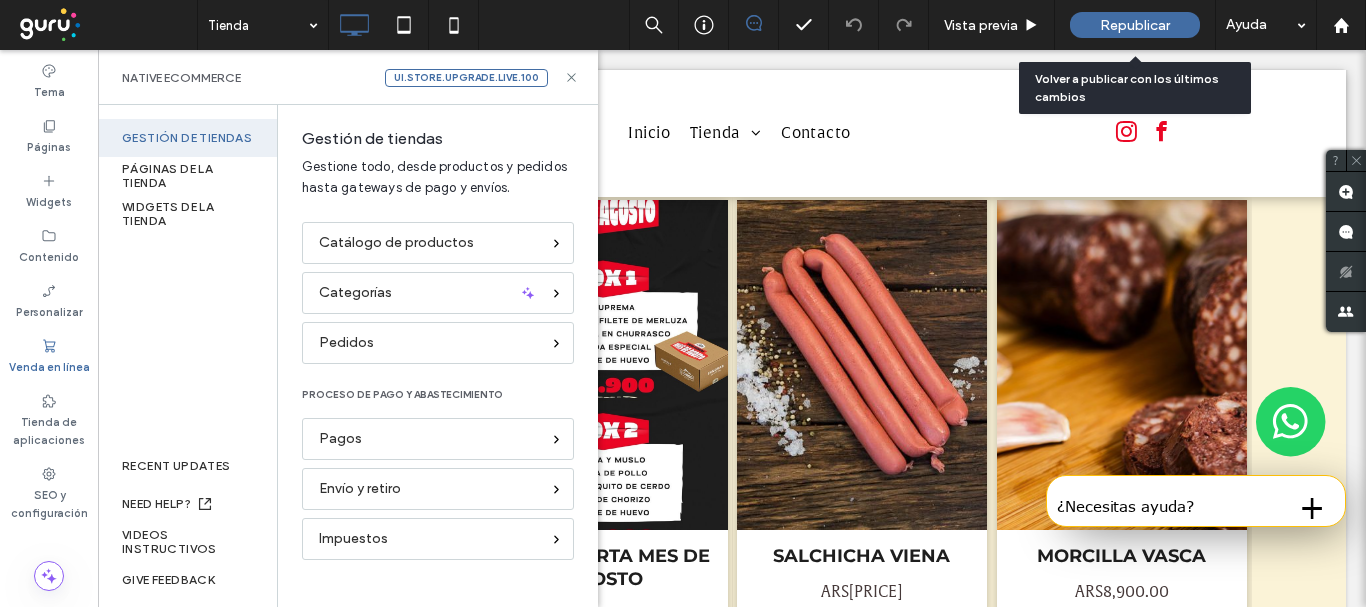 click on "Republicar" at bounding box center [1135, 25] 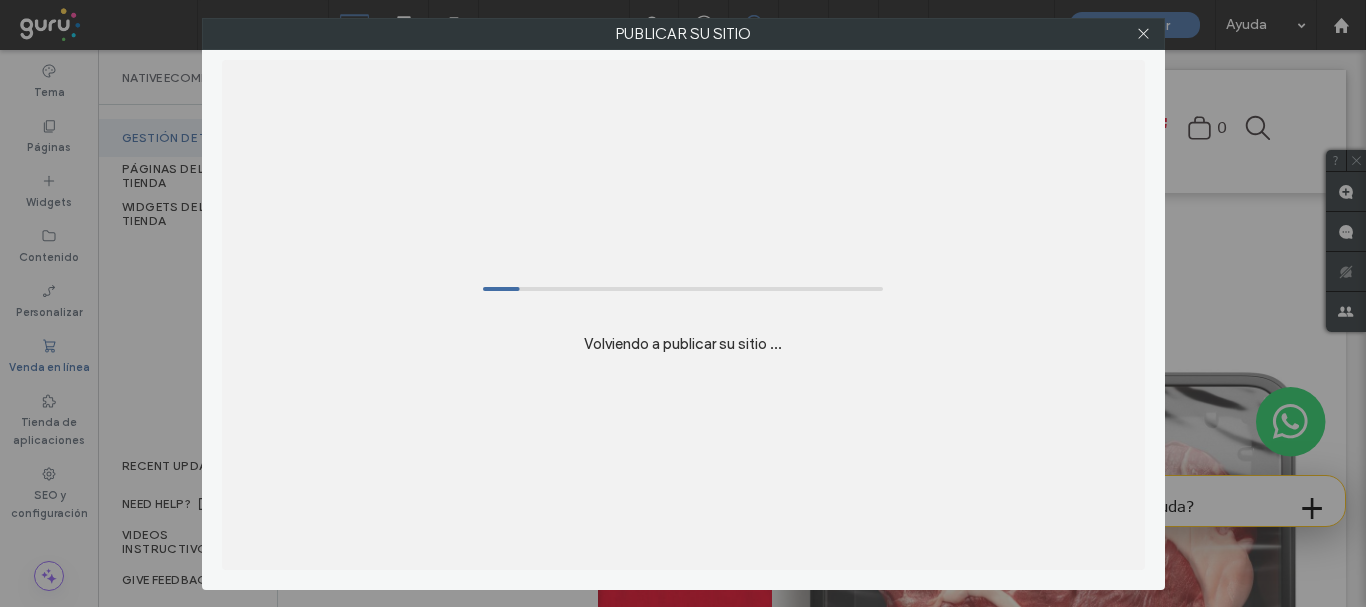 scroll, scrollTop: 0, scrollLeft: 0, axis: both 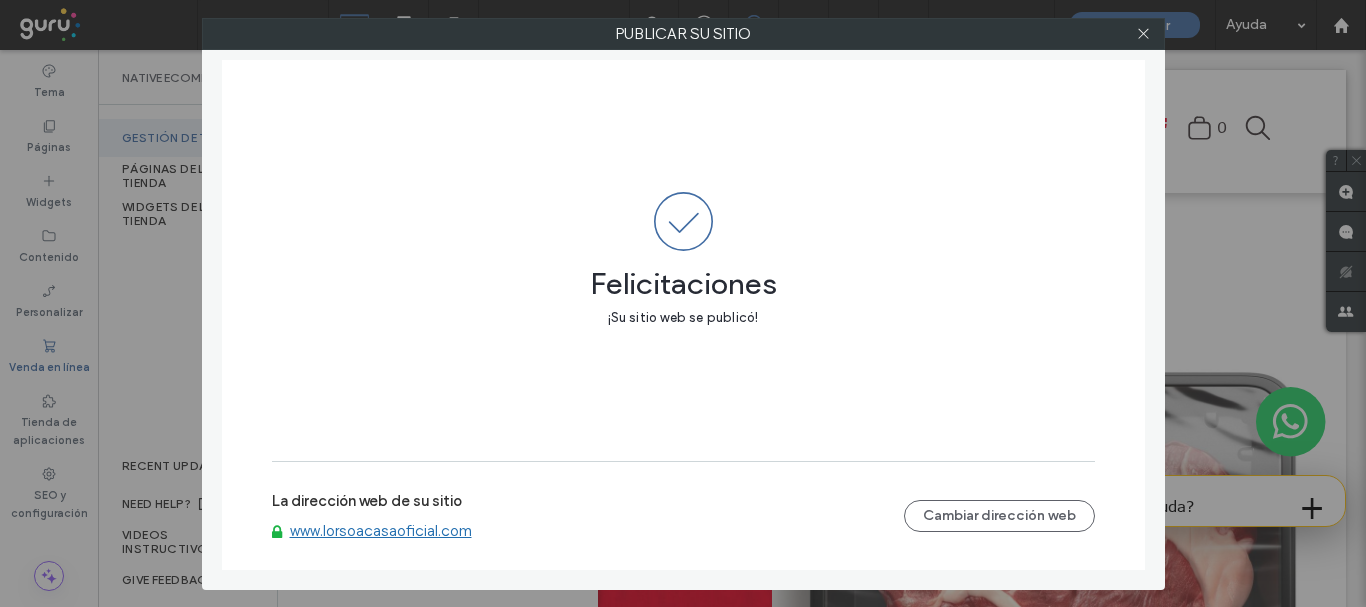 click on "Felicitaciones" at bounding box center [683, 274] 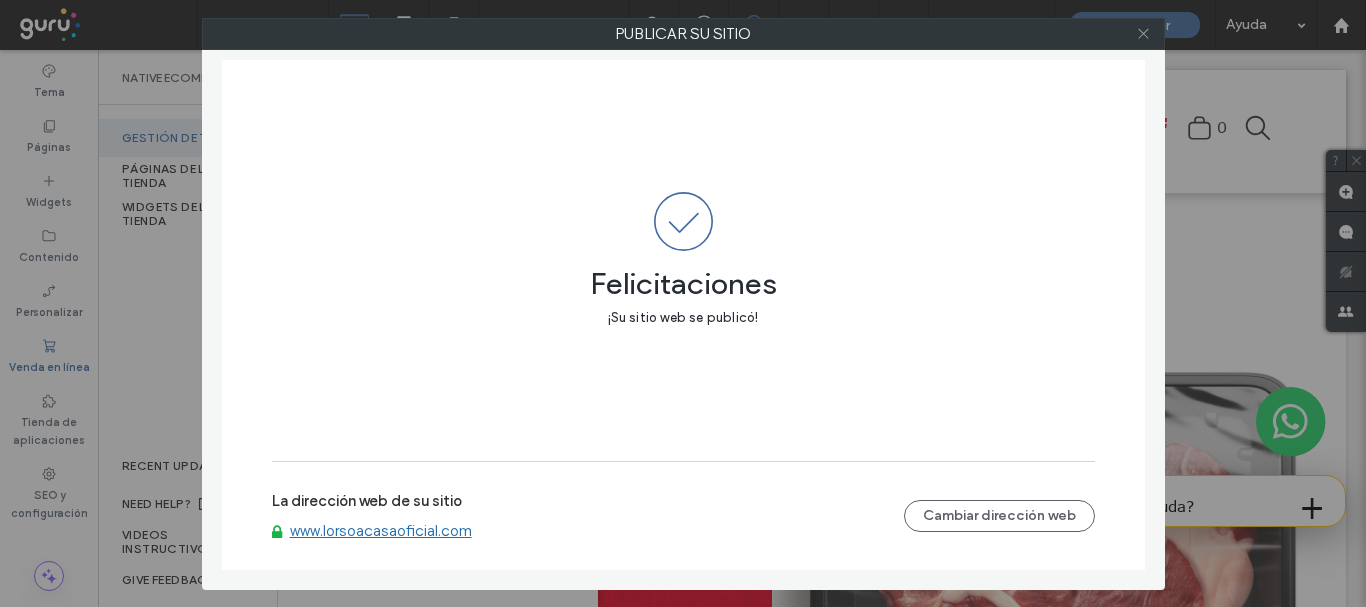 click 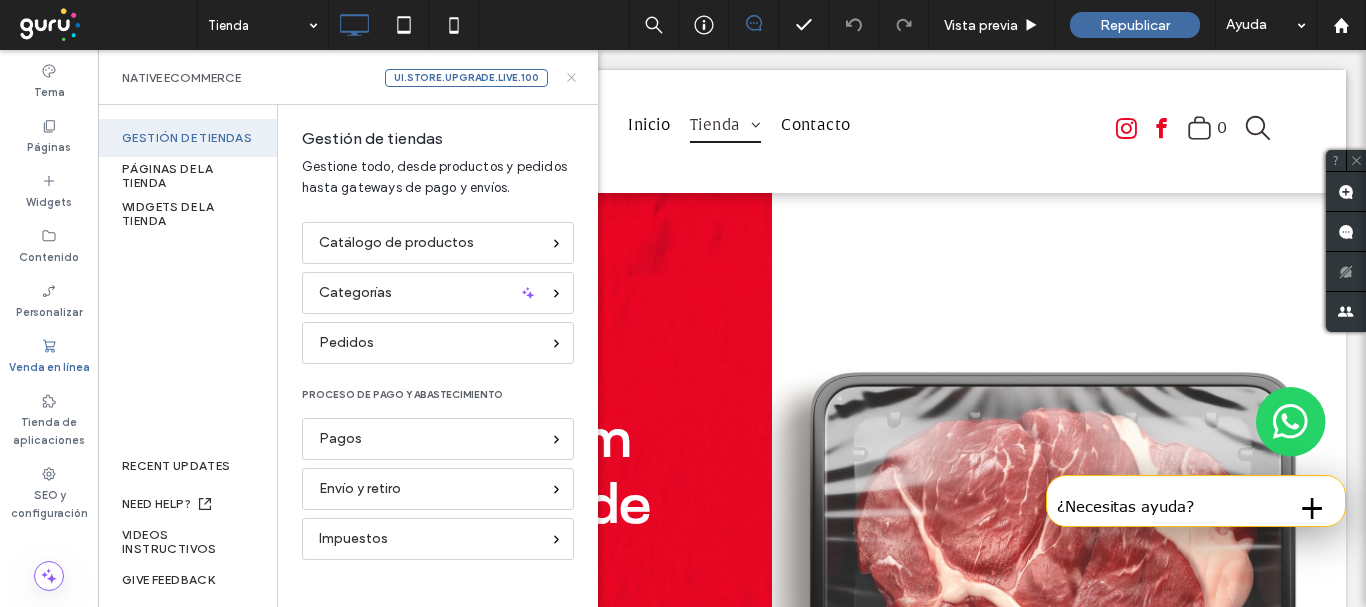 drag, startPoint x: 572, startPoint y: 79, endPoint x: 487, endPoint y: 15, distance: 106.400185 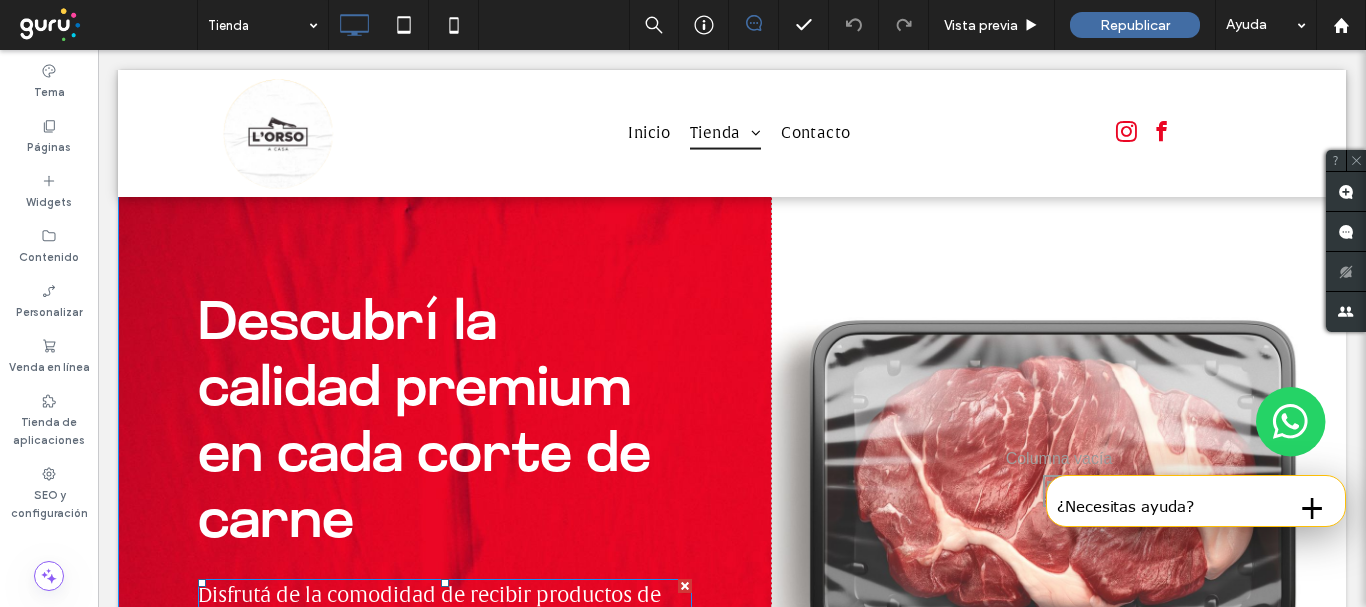 scroll, scrollTop: 200, scrollLeft: 0, axis: vertical 